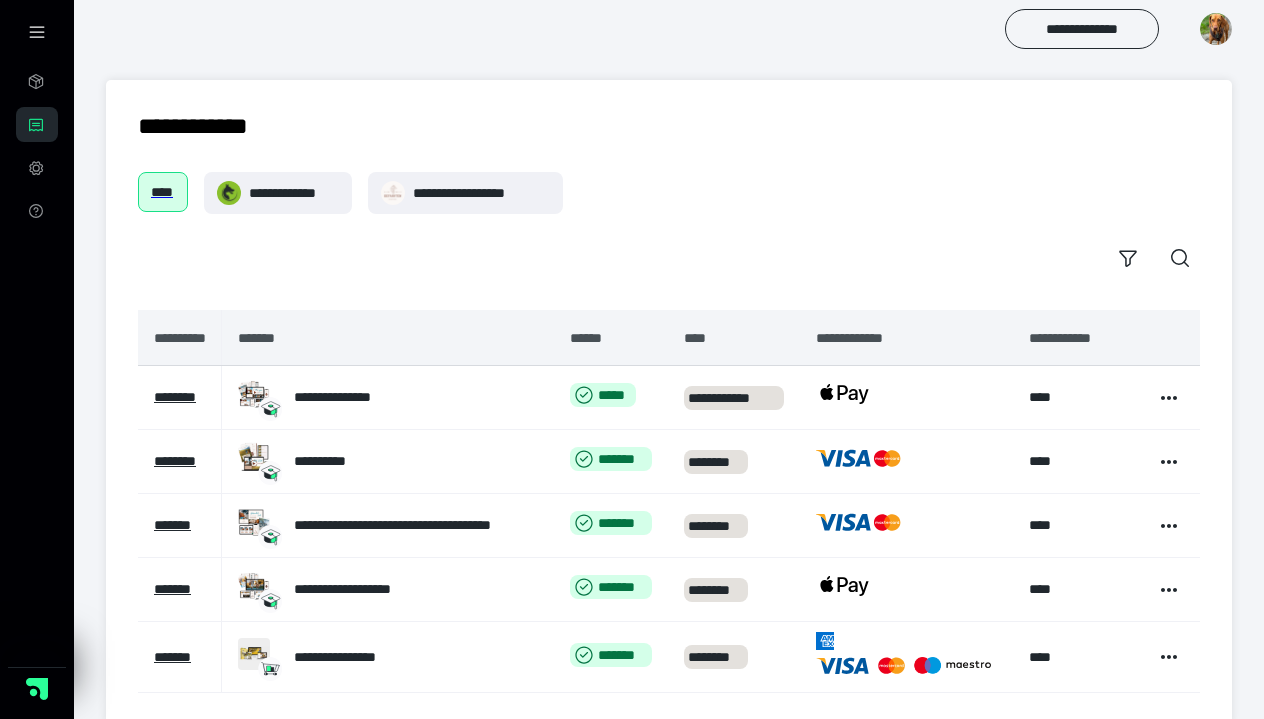 scroll, scrollTop: 0, scrollLeft: 0, axis: both 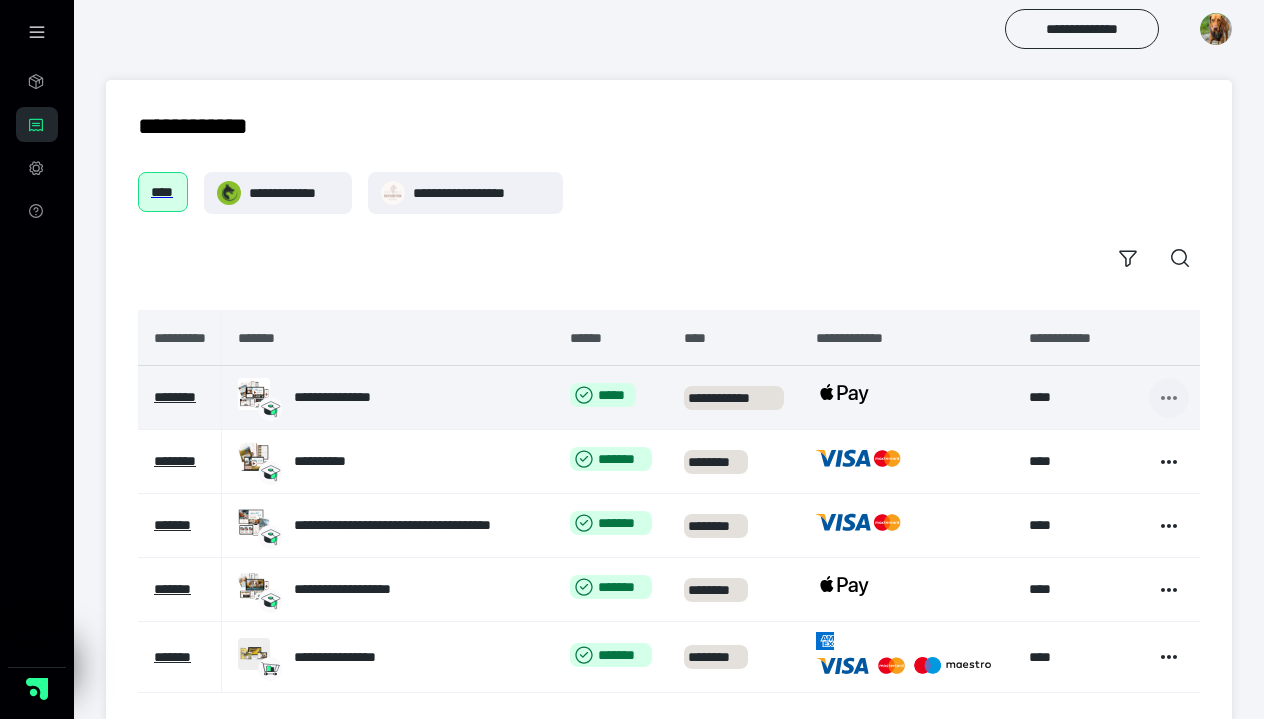 click 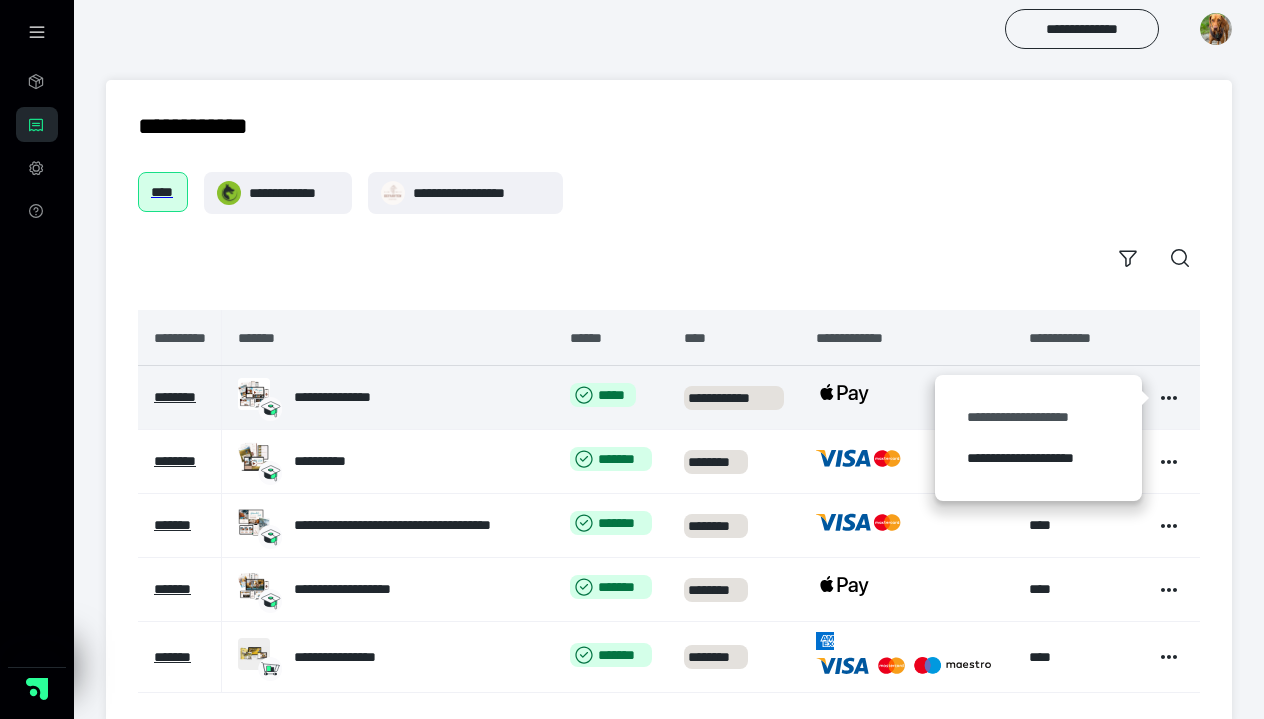 click on "**********" at bounding box center [1038, 417] 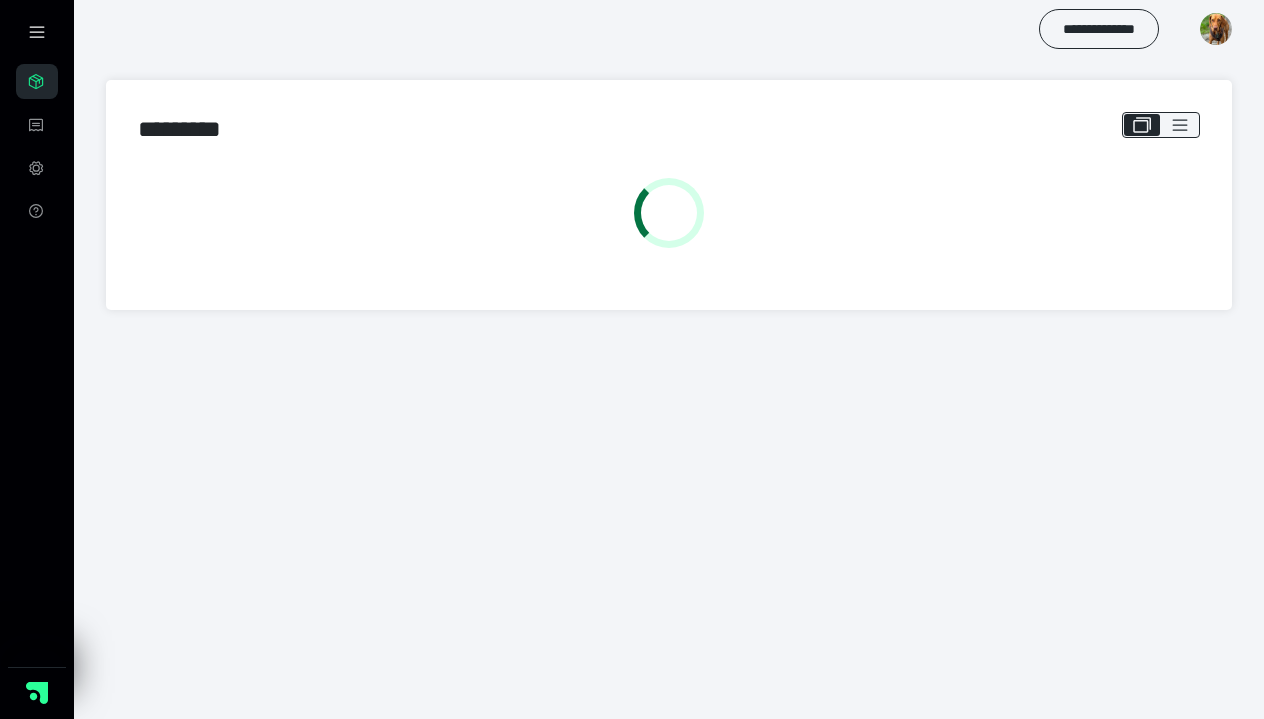 scroll, scrollTop: 0, scrollLeft: 0, axis: both 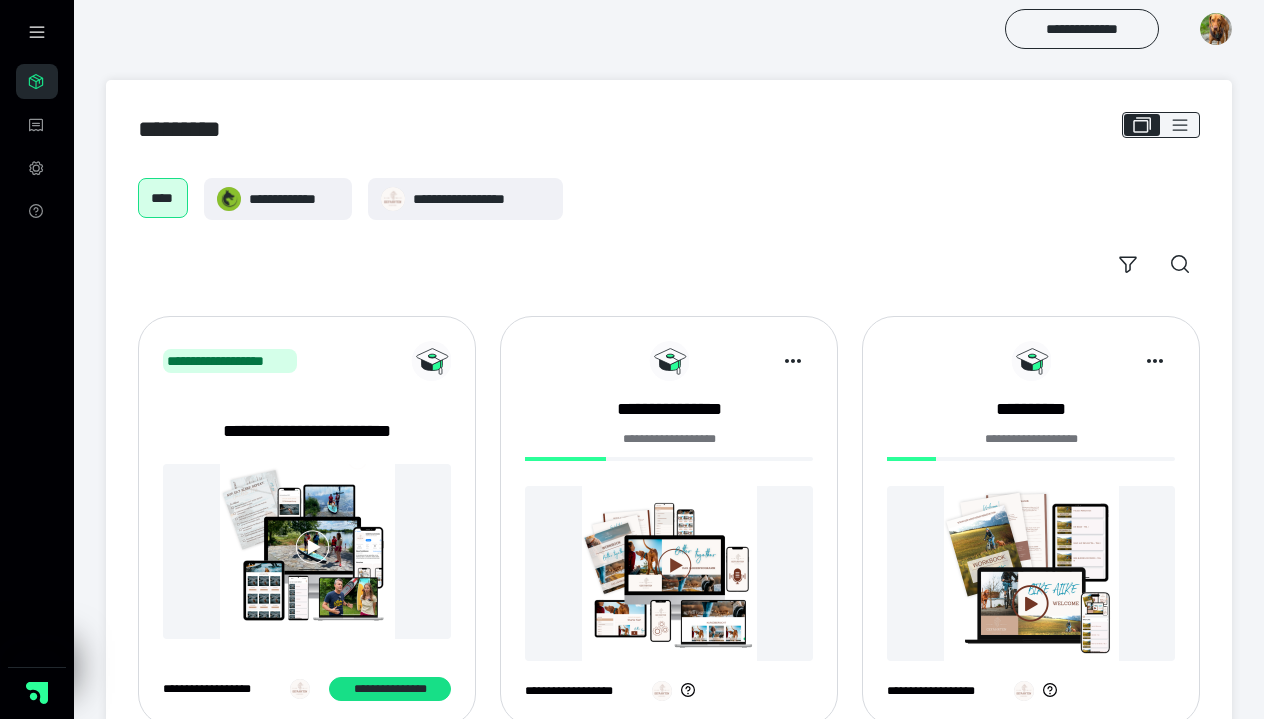 click at bounding box center [1216, 29] 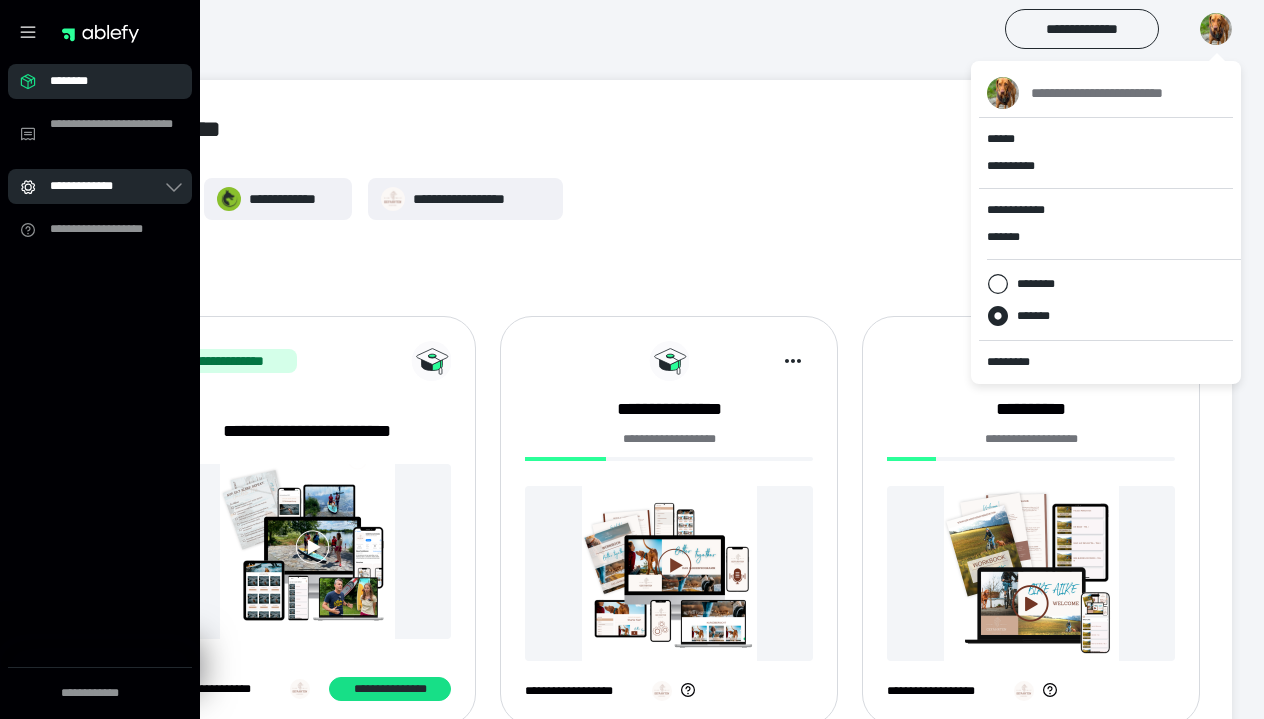 click on "**********" at bounding box center [92, 186] 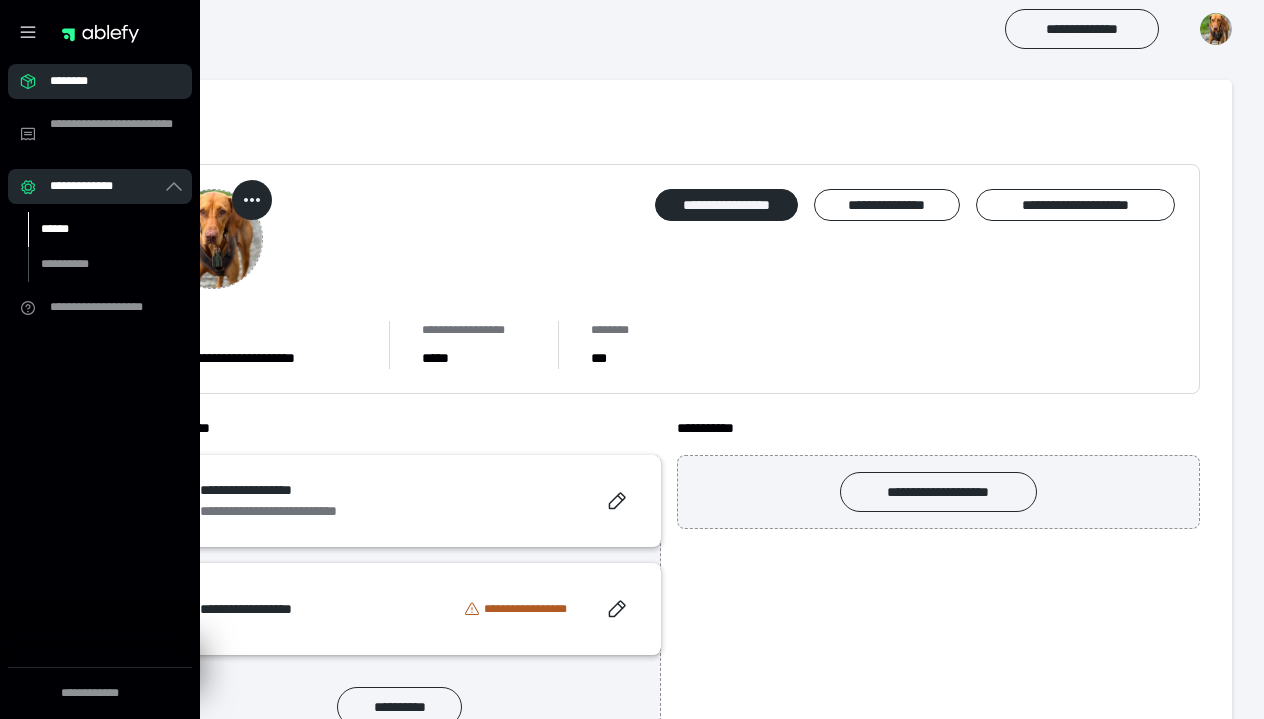 click on "******" at bounding box center [97, 229] 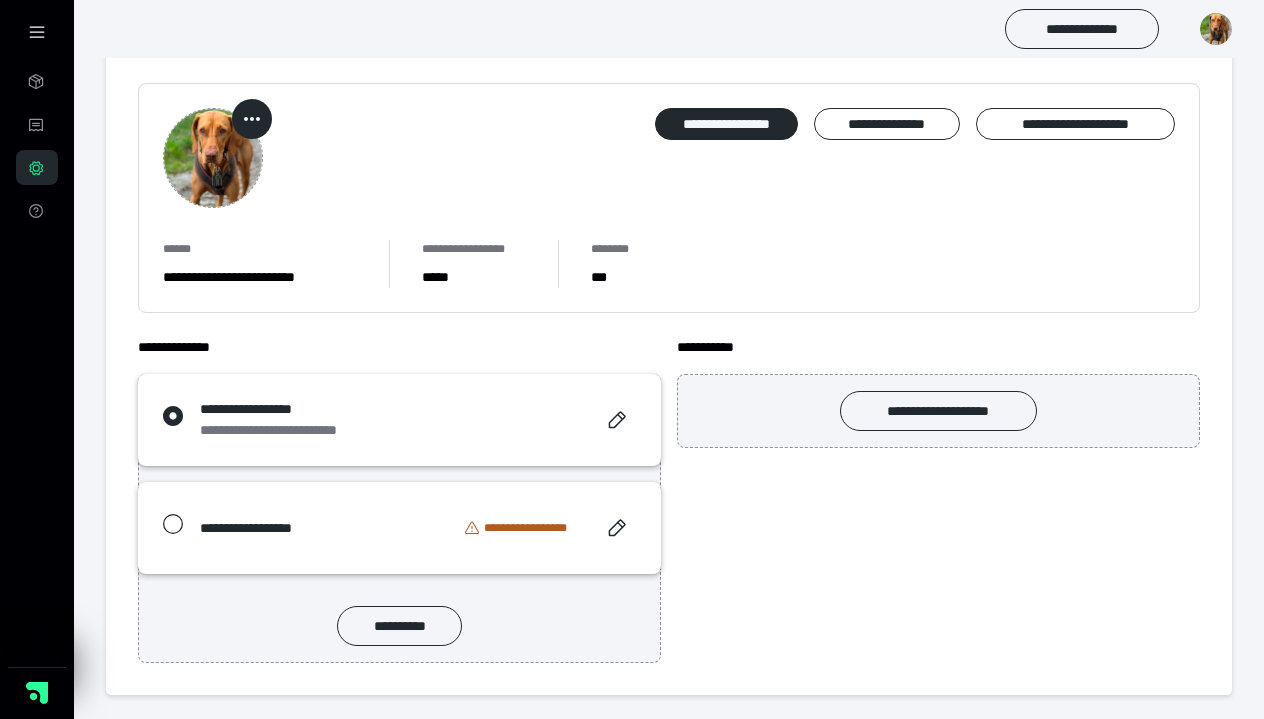 scroll, scrollTop: 81, scrollLeft: 0, axis: vertical 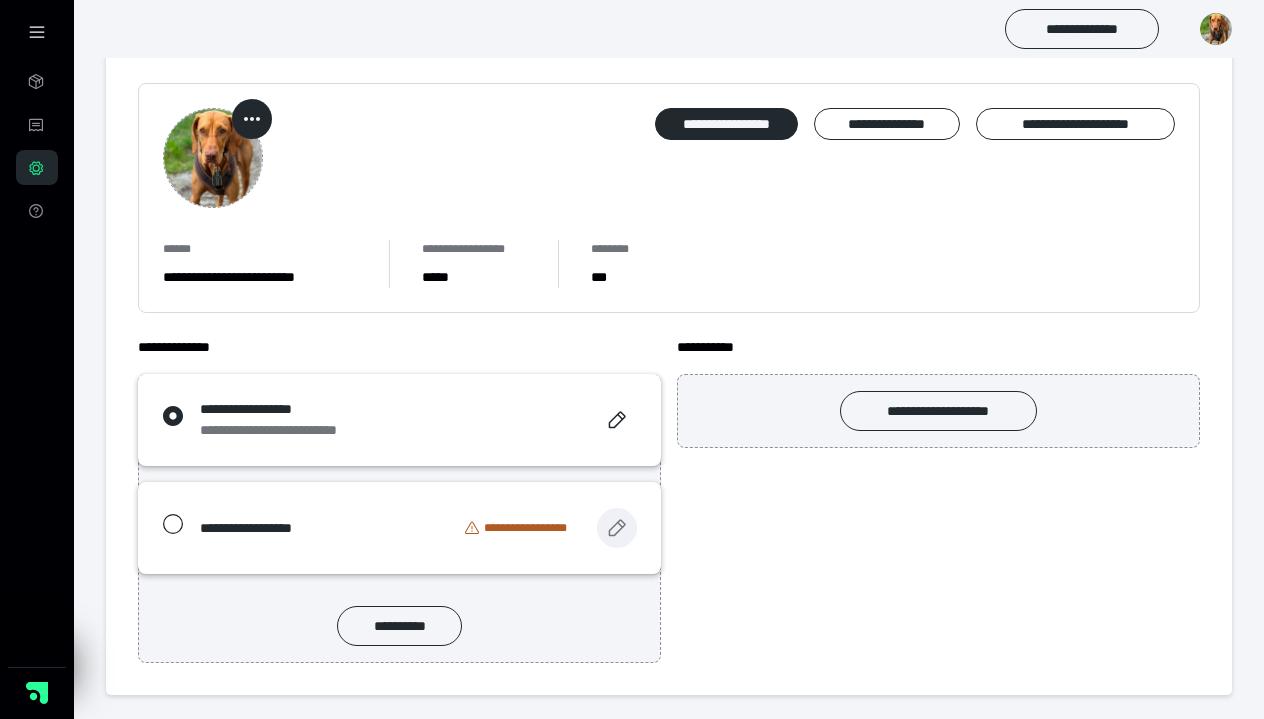 click 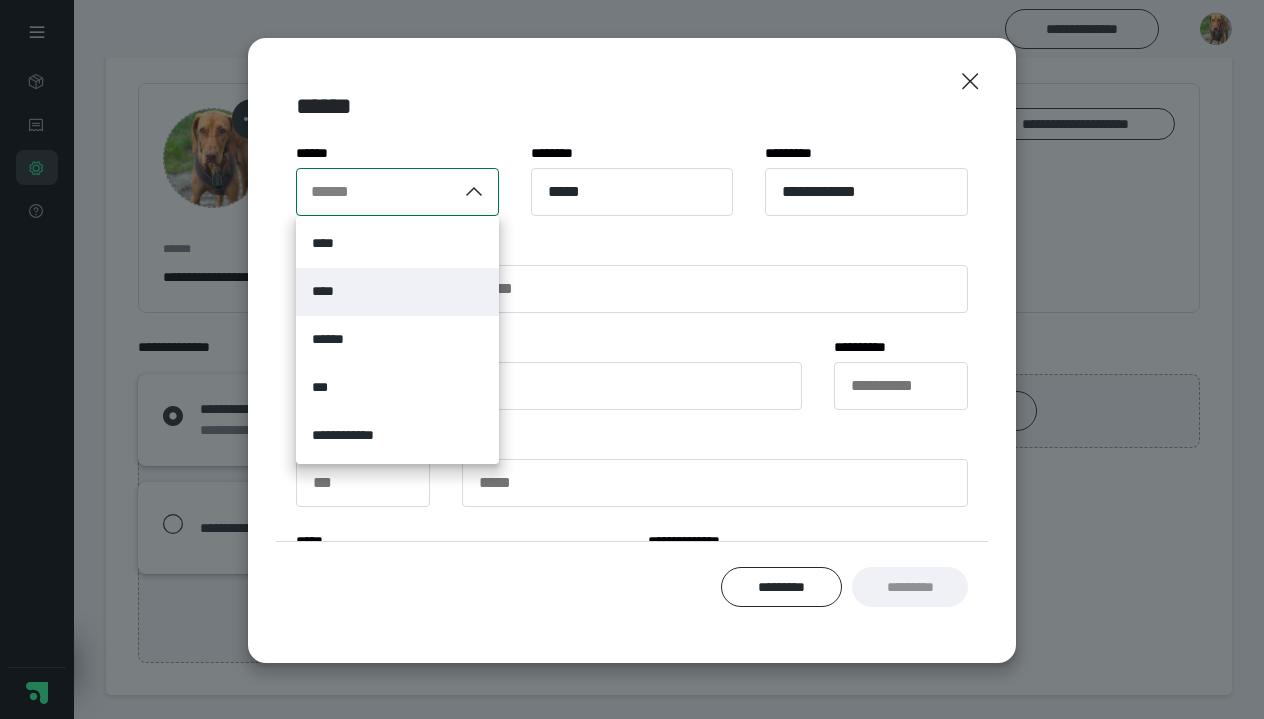 click on "****" at bounding box center (397, 292) 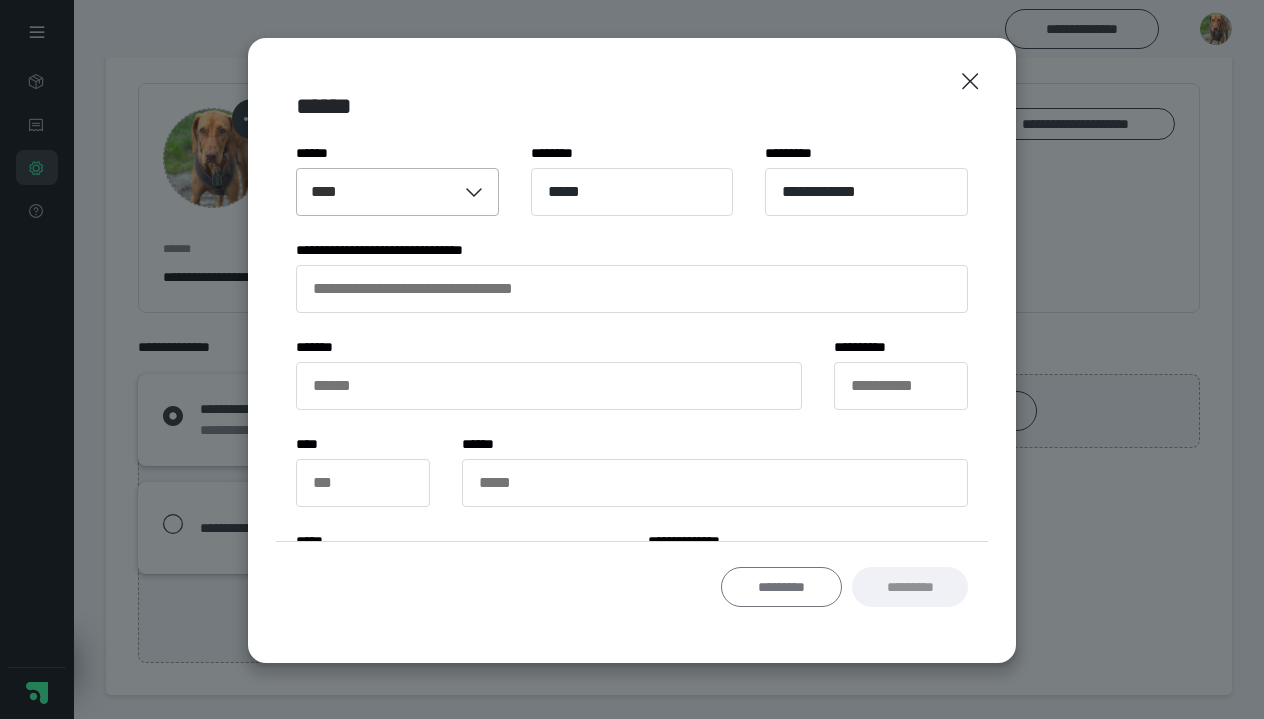 click on "*********" at bounding box center [782, 587] 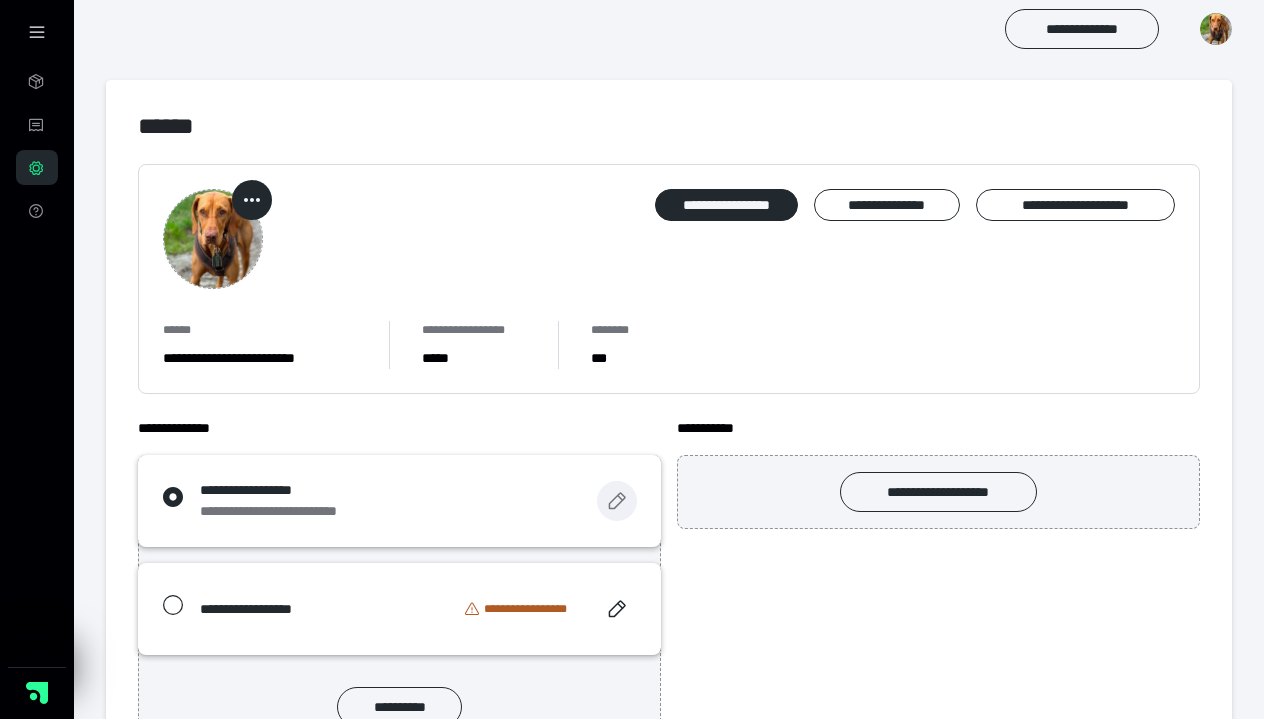 click 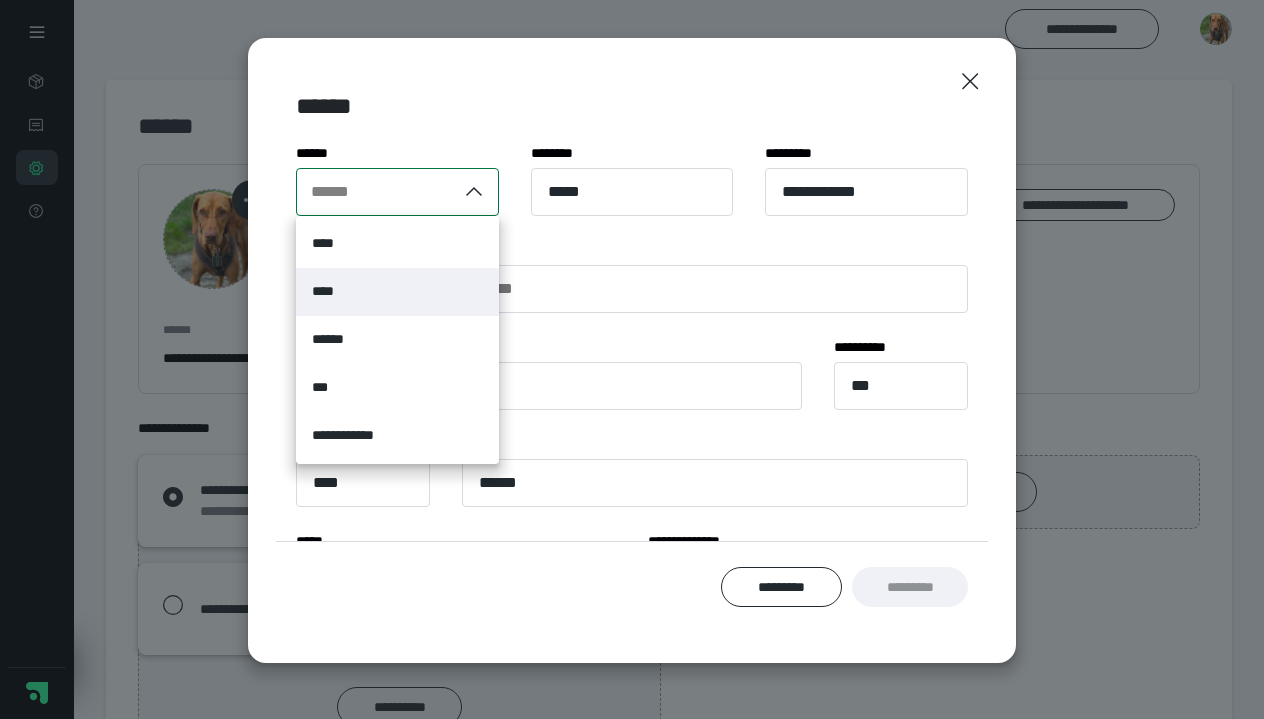click on "****" at bounding box center (397, 292) 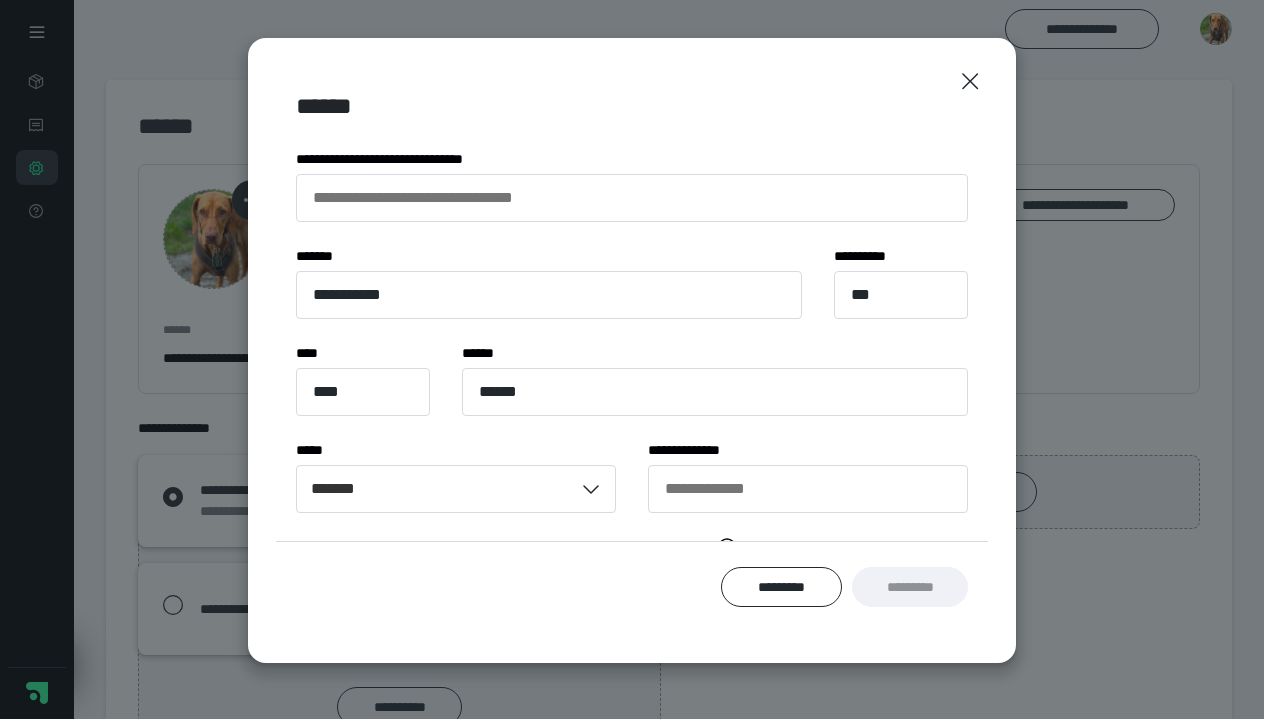 scroll, scrollTop: 220, scrollLeft: 0, axis: vertical 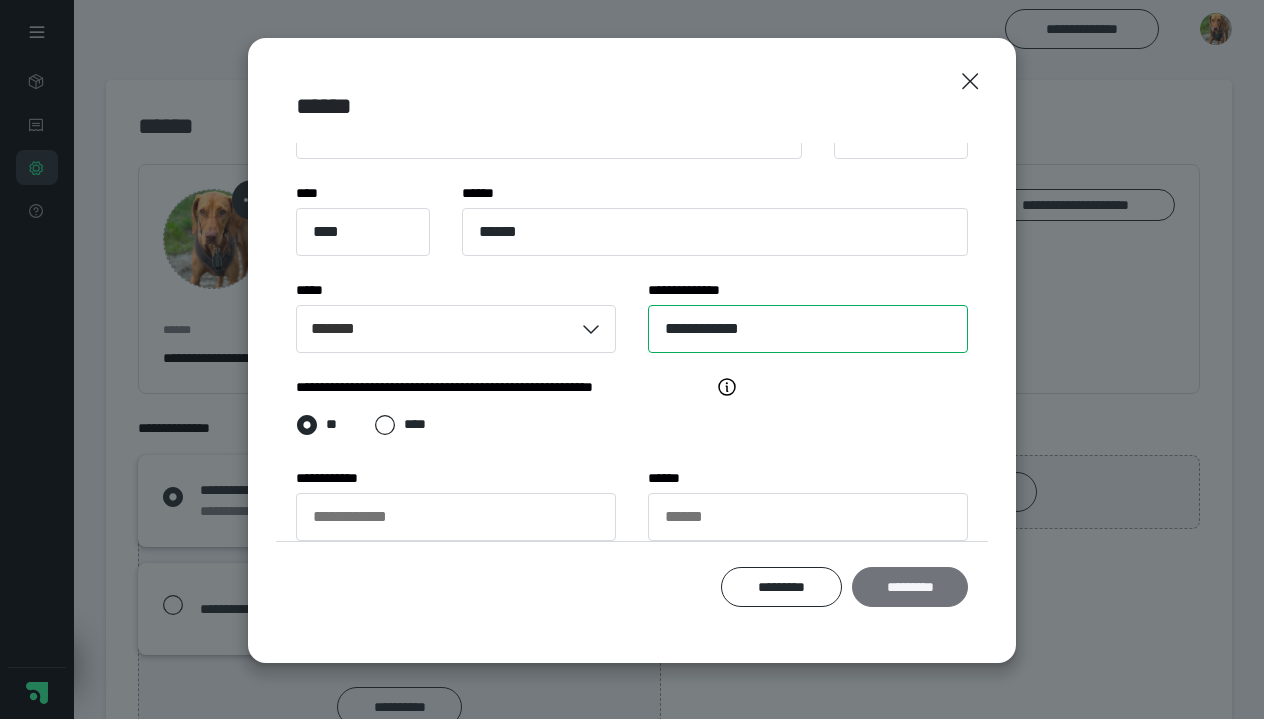 type on "**********" 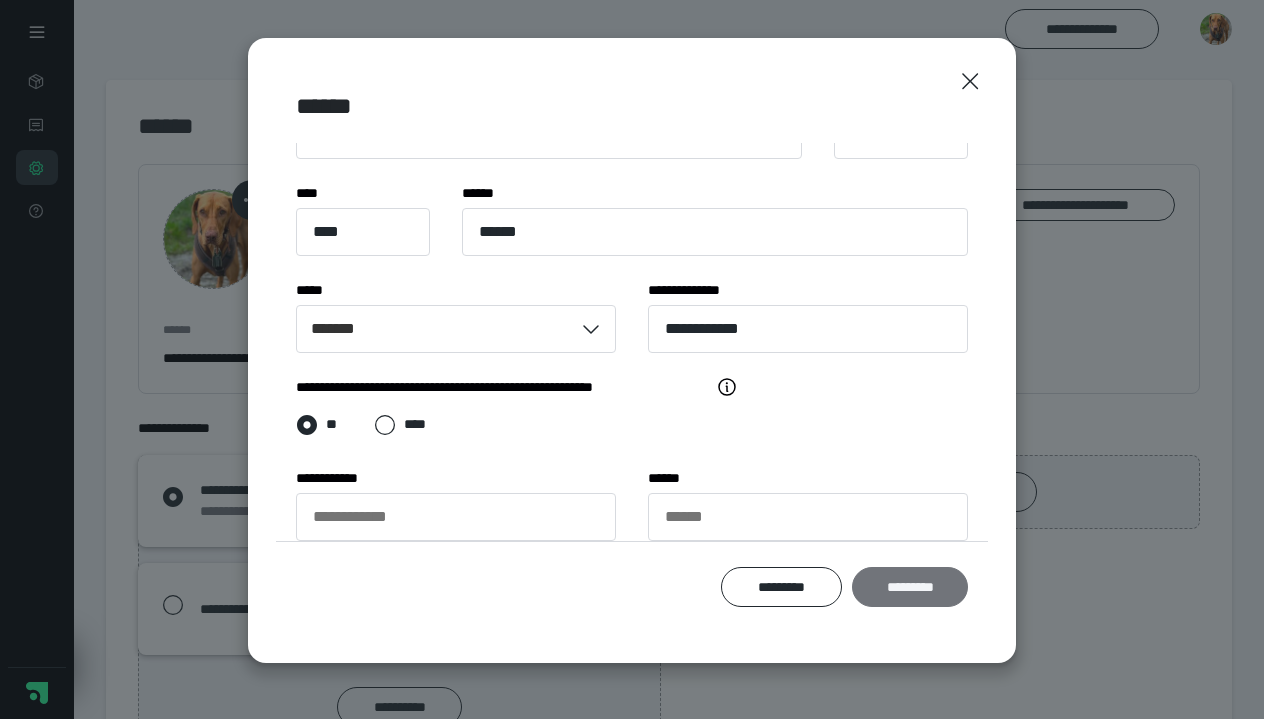 click on "*********" at bounding box center [910, 587] 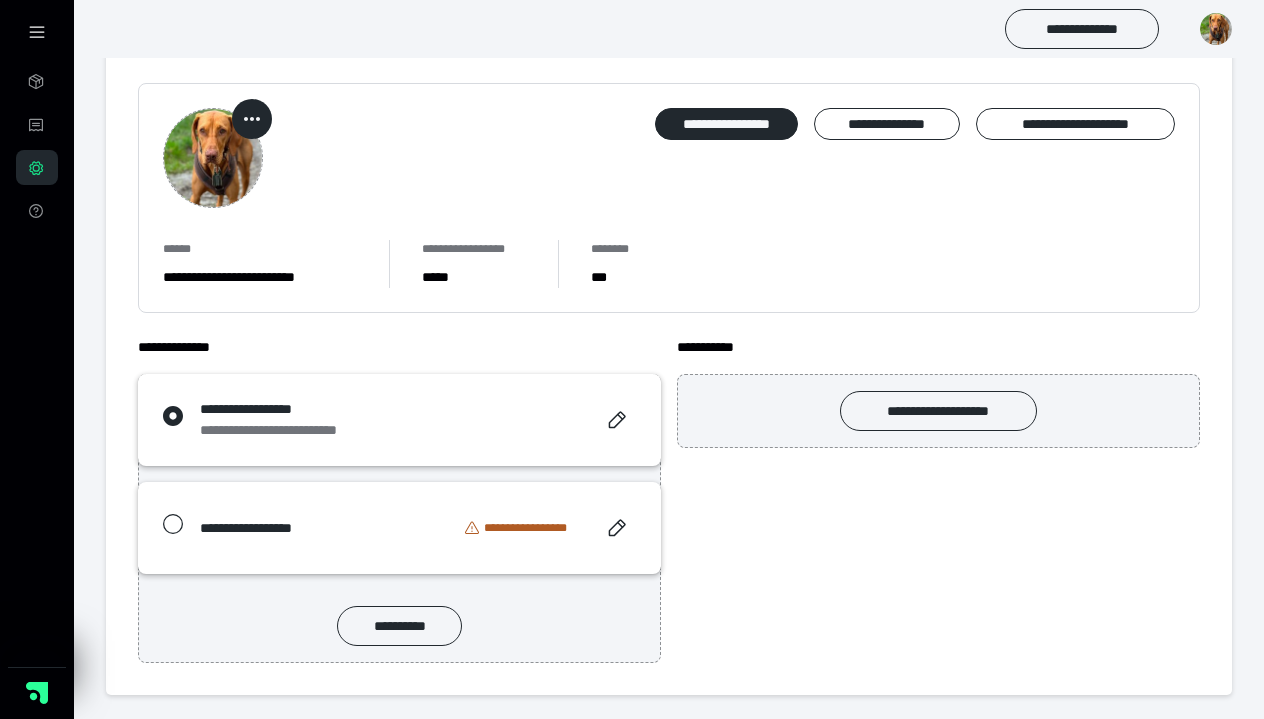 scroll, scrollTop: 81, scrollLeft: 0, axis: vertical 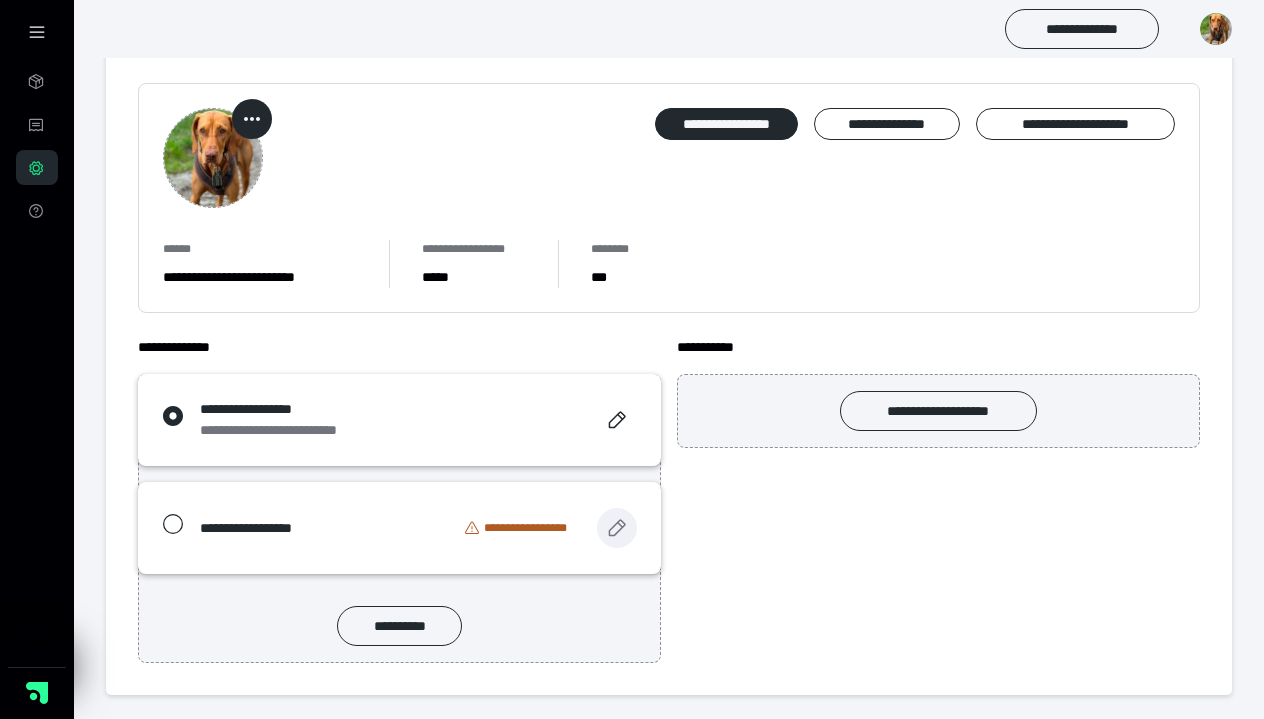 click 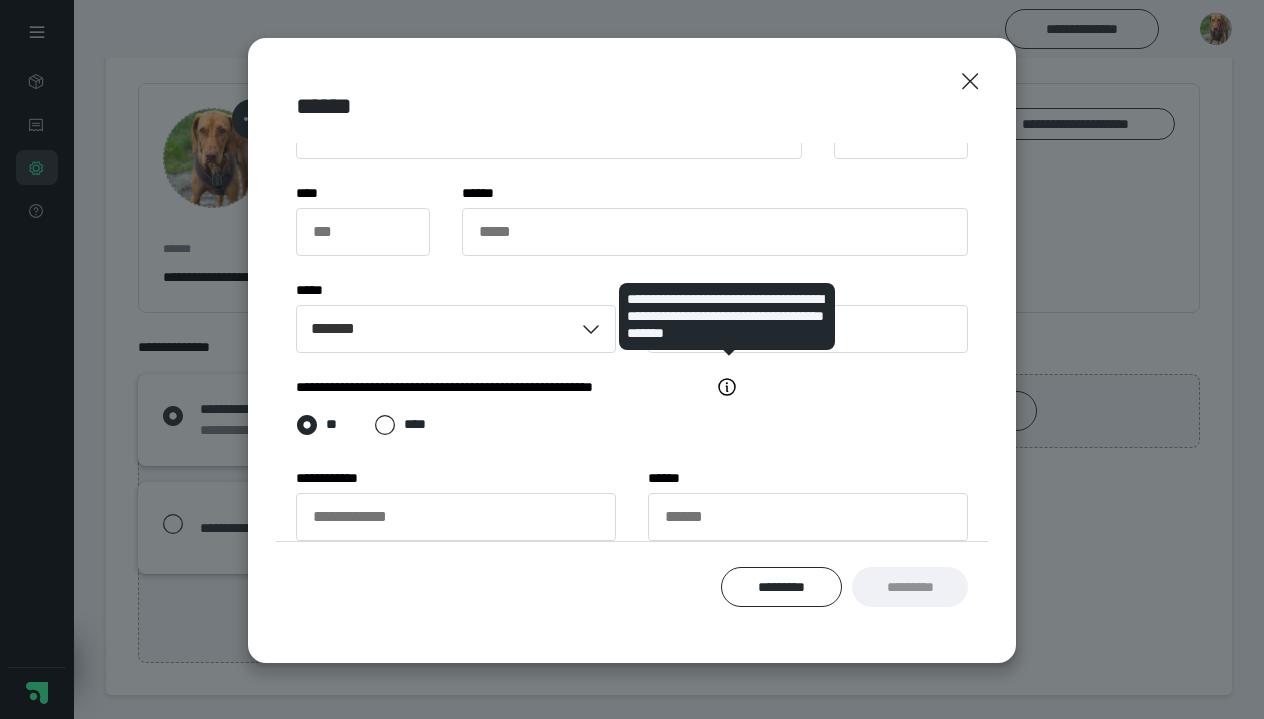 scroll, scrollTop: 252, scrollLeft: 0, axis: vertical 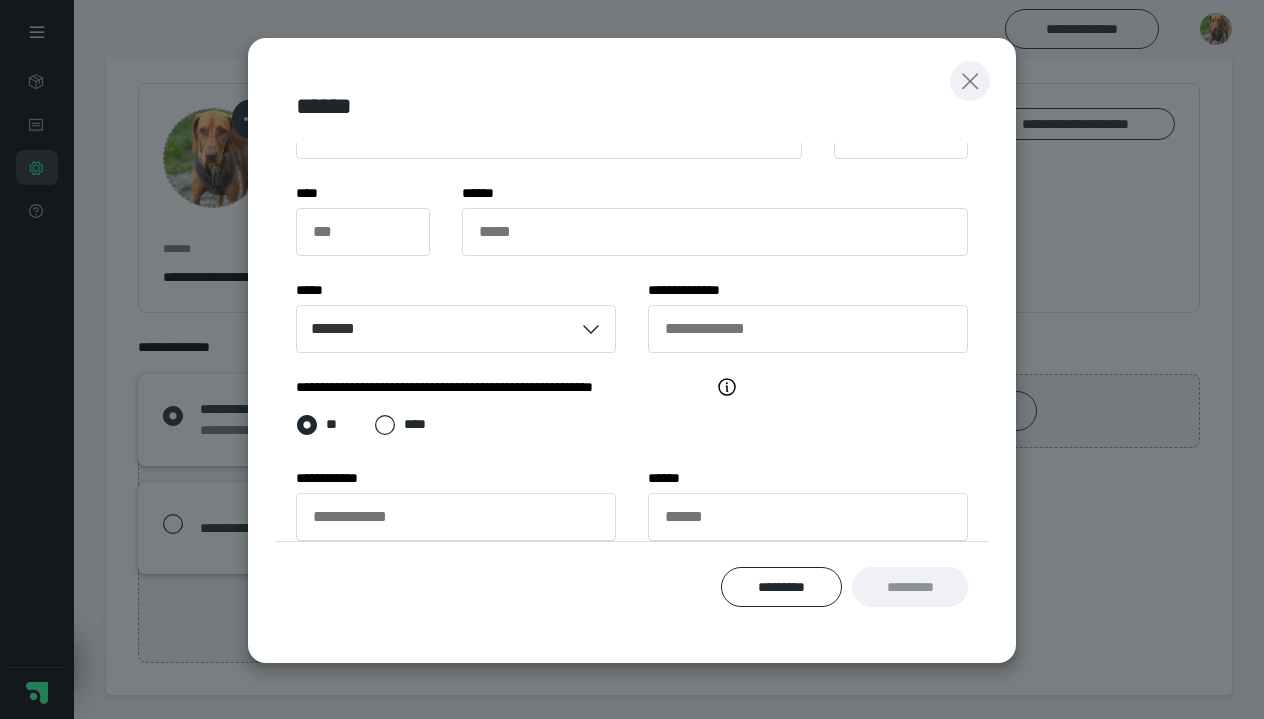 click 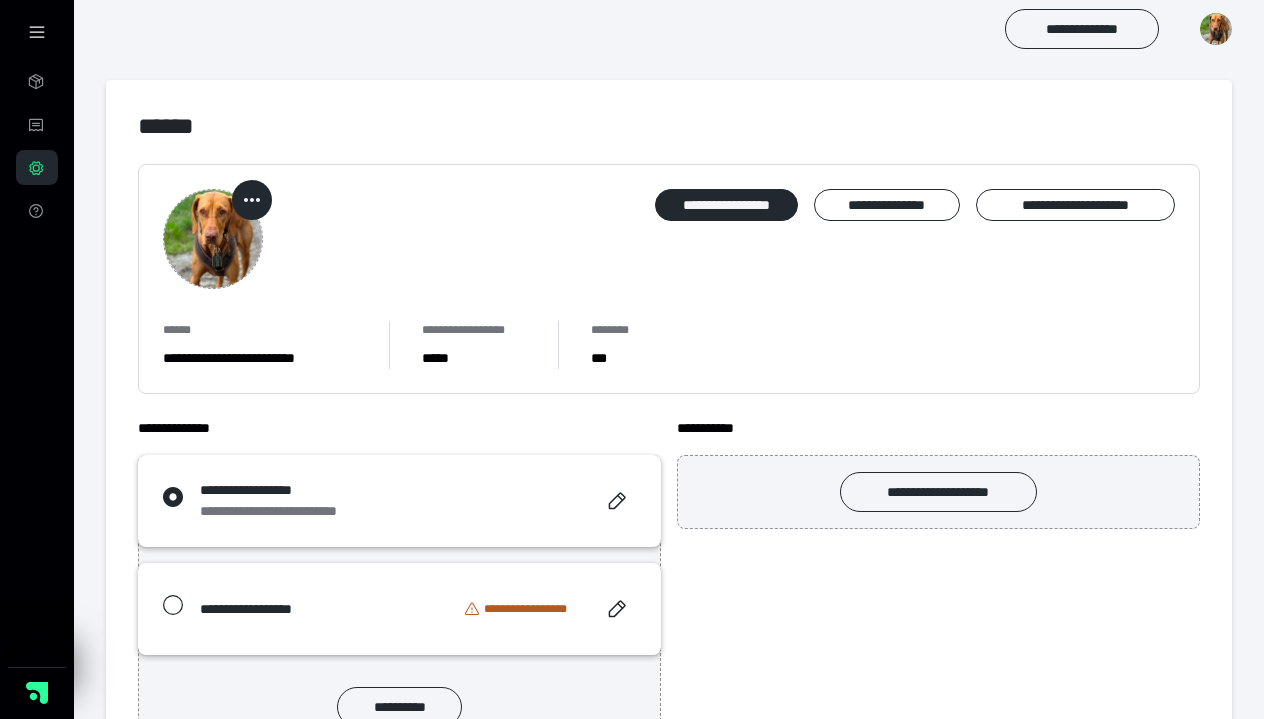 scroll, scrollTop: 0, scrollLeft: 0, axis: both 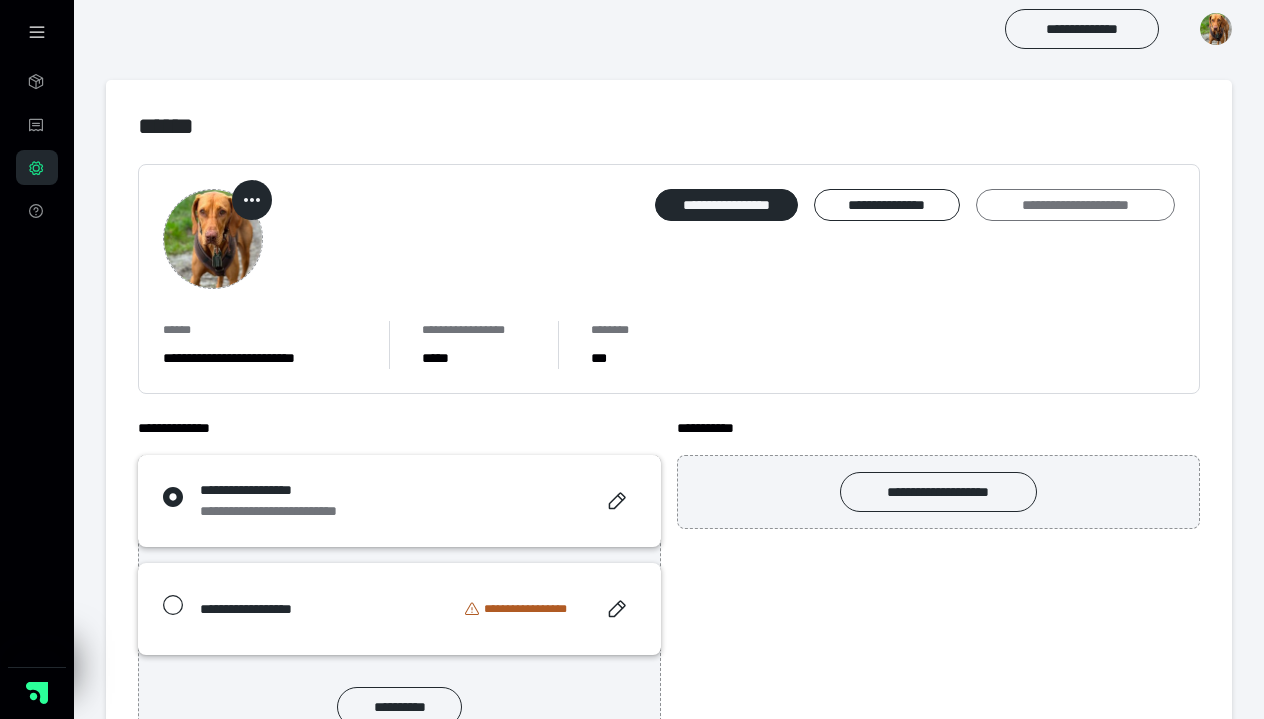 click on "**********" at bounding box center (1075, 205) 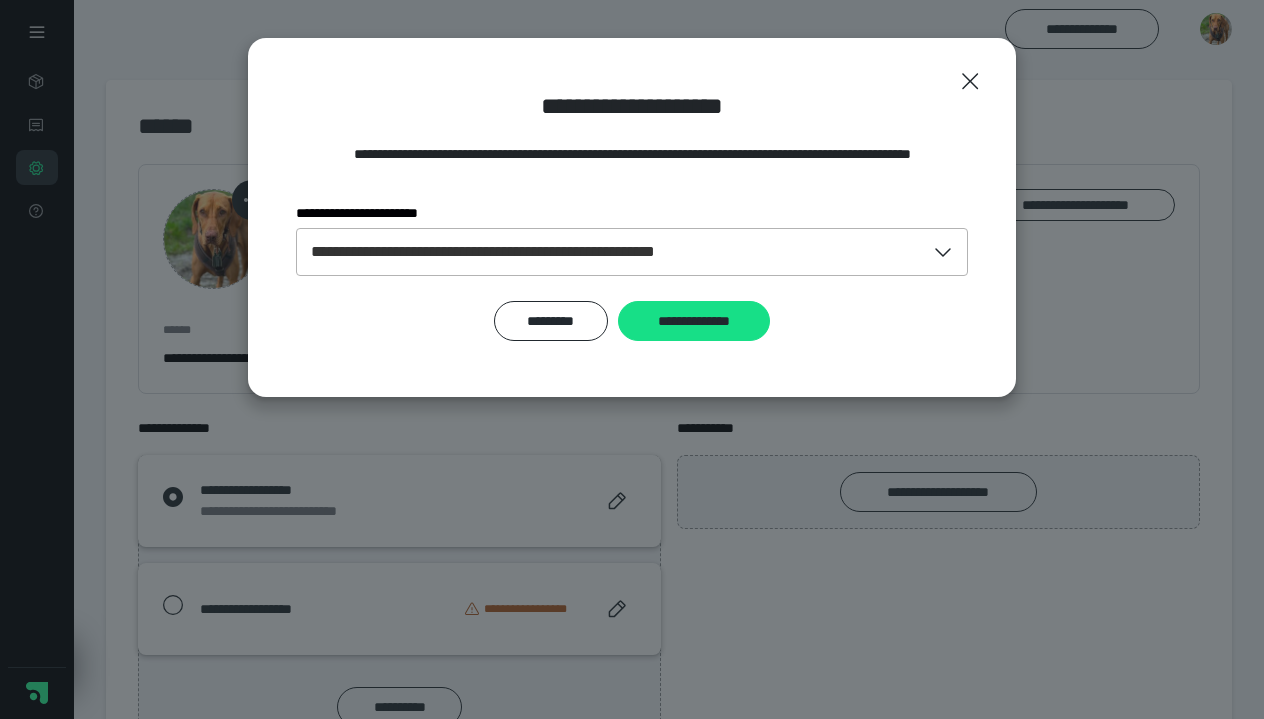 click on "**********" at bounding box center [611, 252] 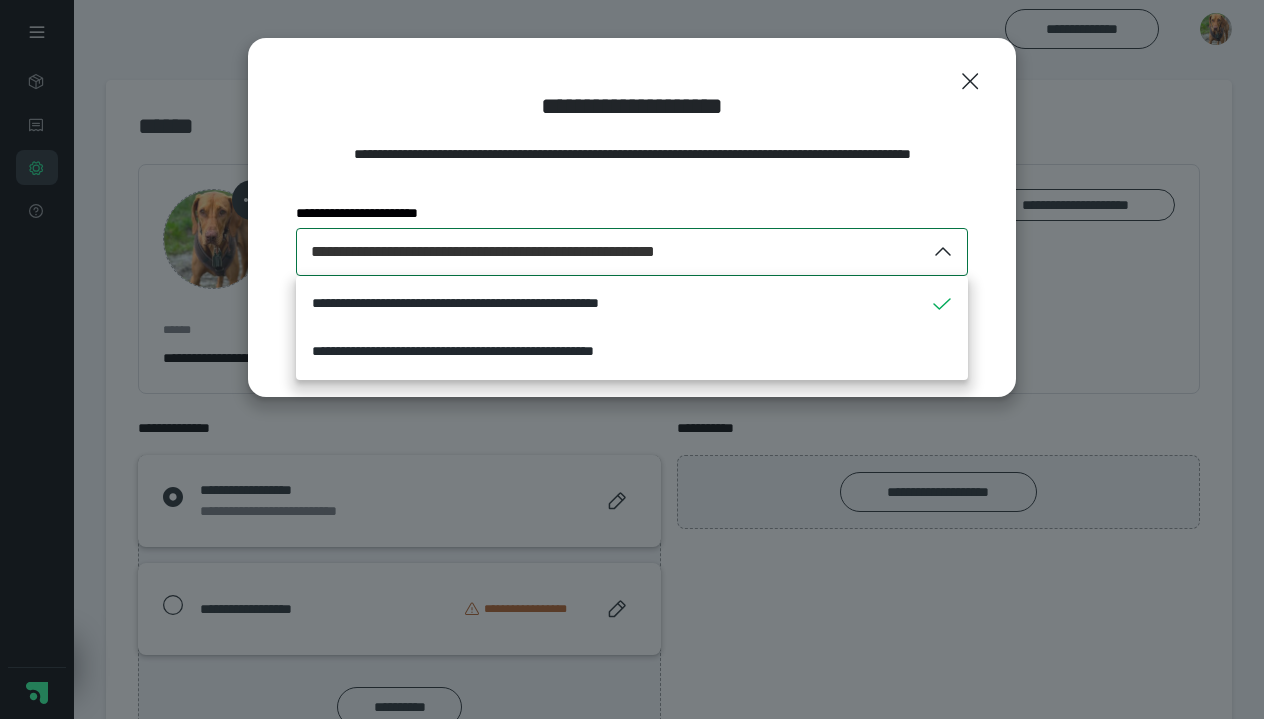 click on "**********" at bounding box center (611, 252) 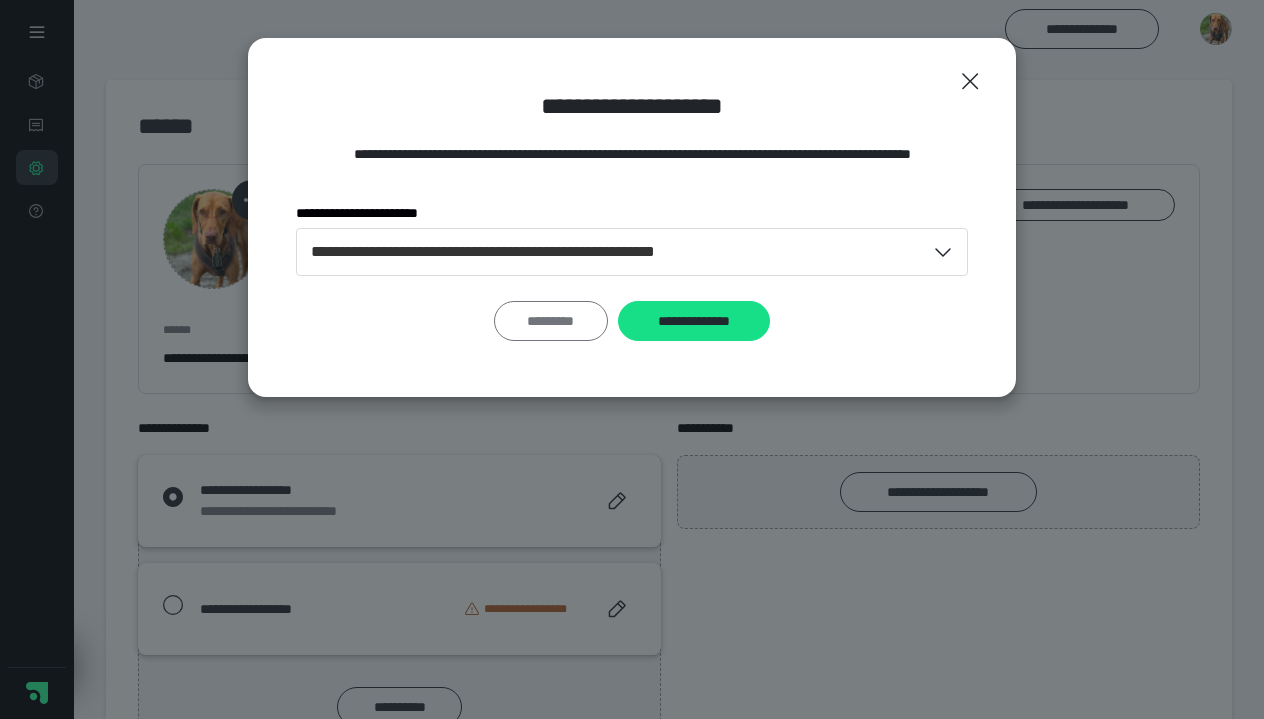 click on "*********" at bounding box center (551, 321) 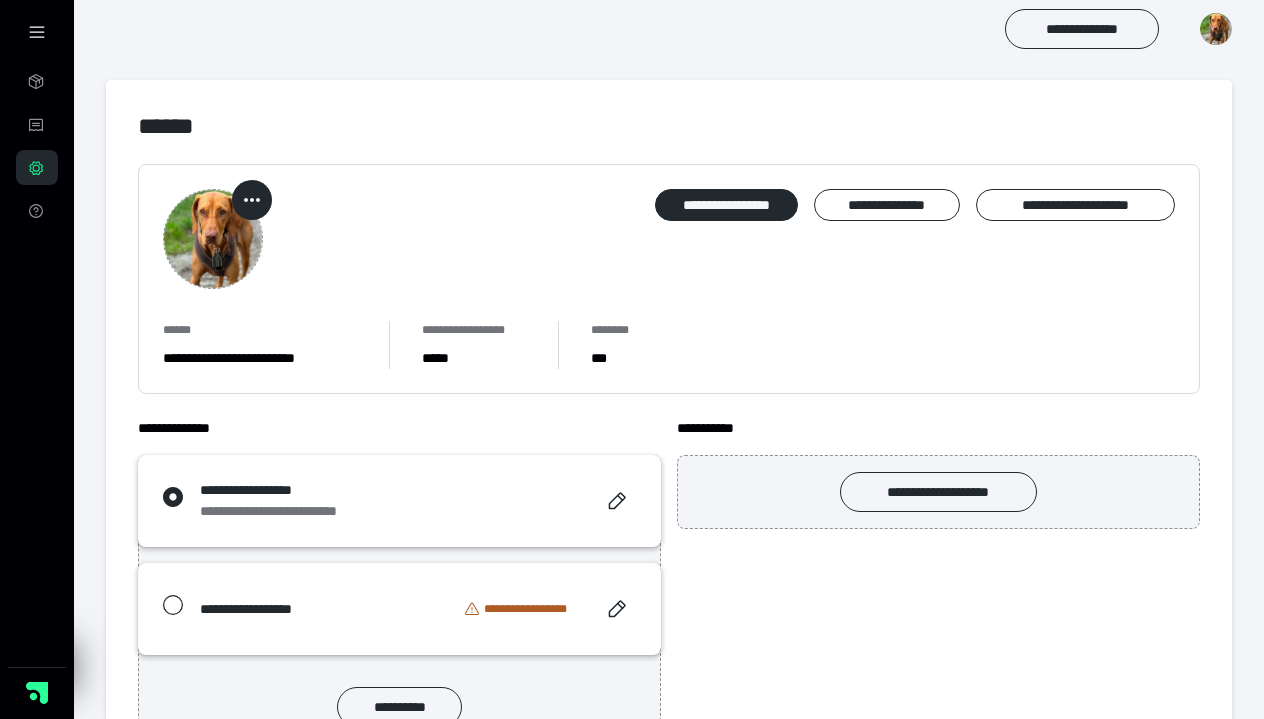 click at bounding box center (1216, 29) 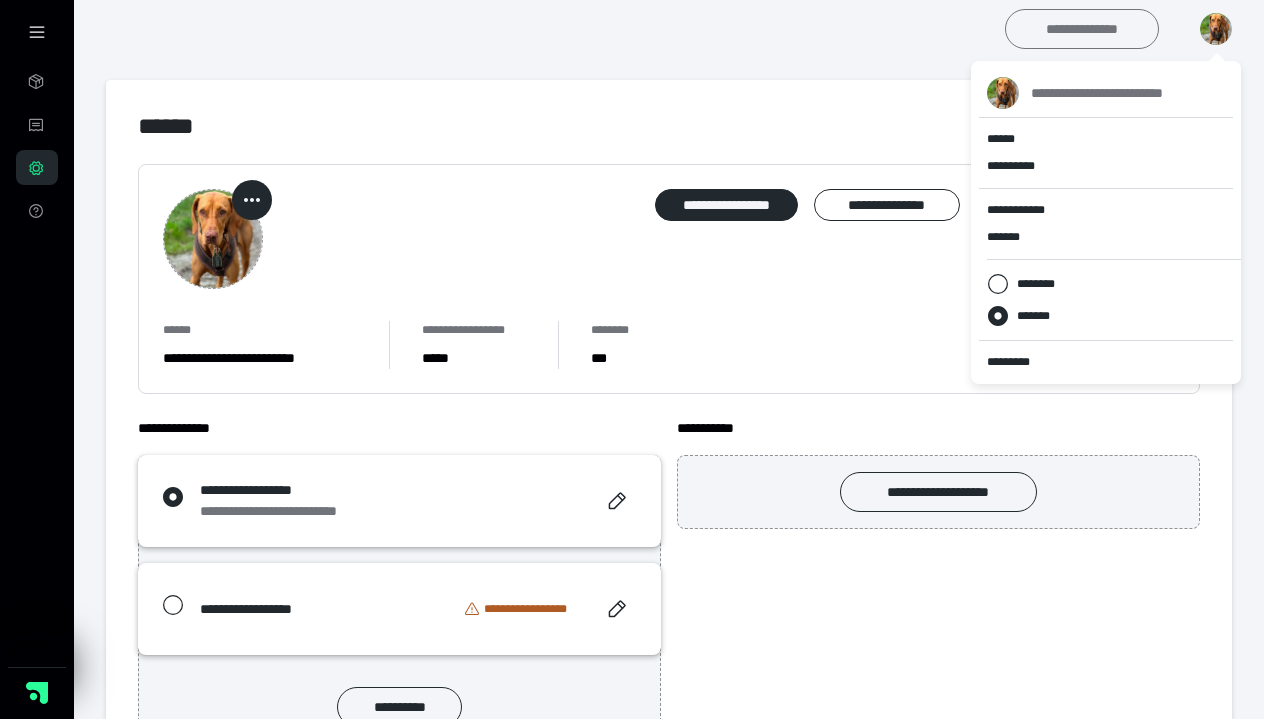 click on "**********" at bounding box center (1082, 29) 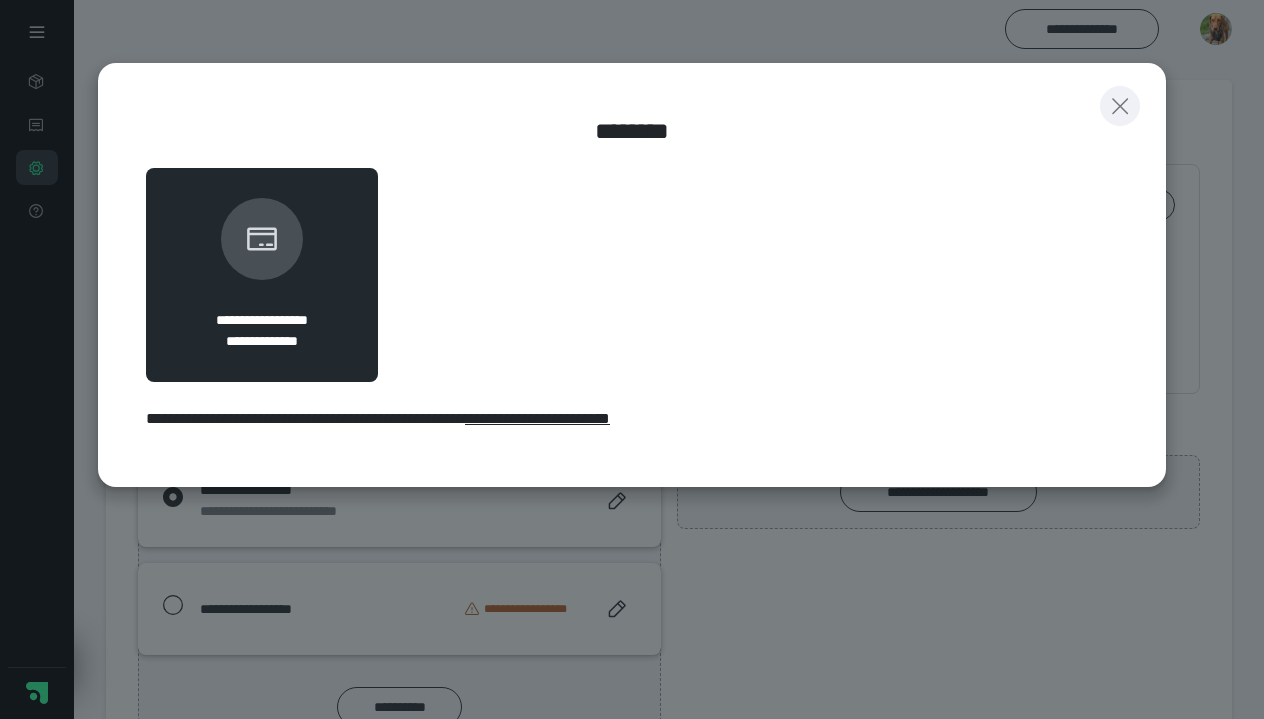 click 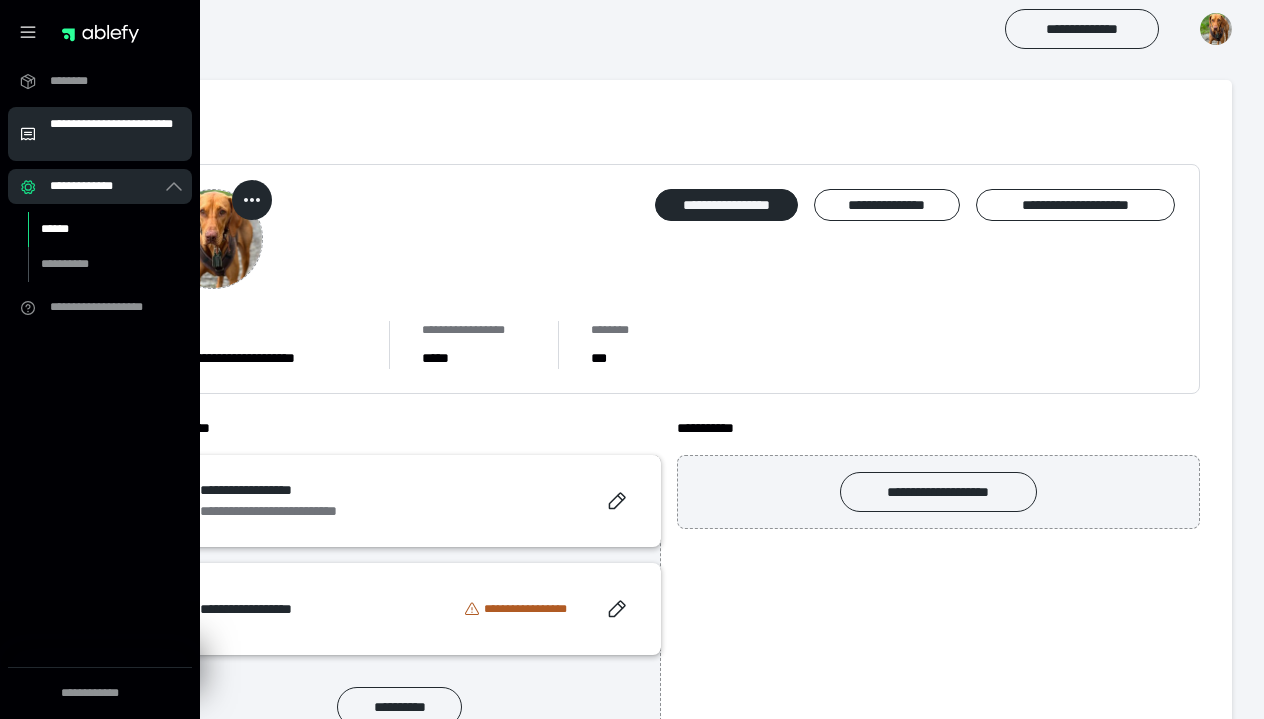 click on "**********" at bounding box center (115, 134) 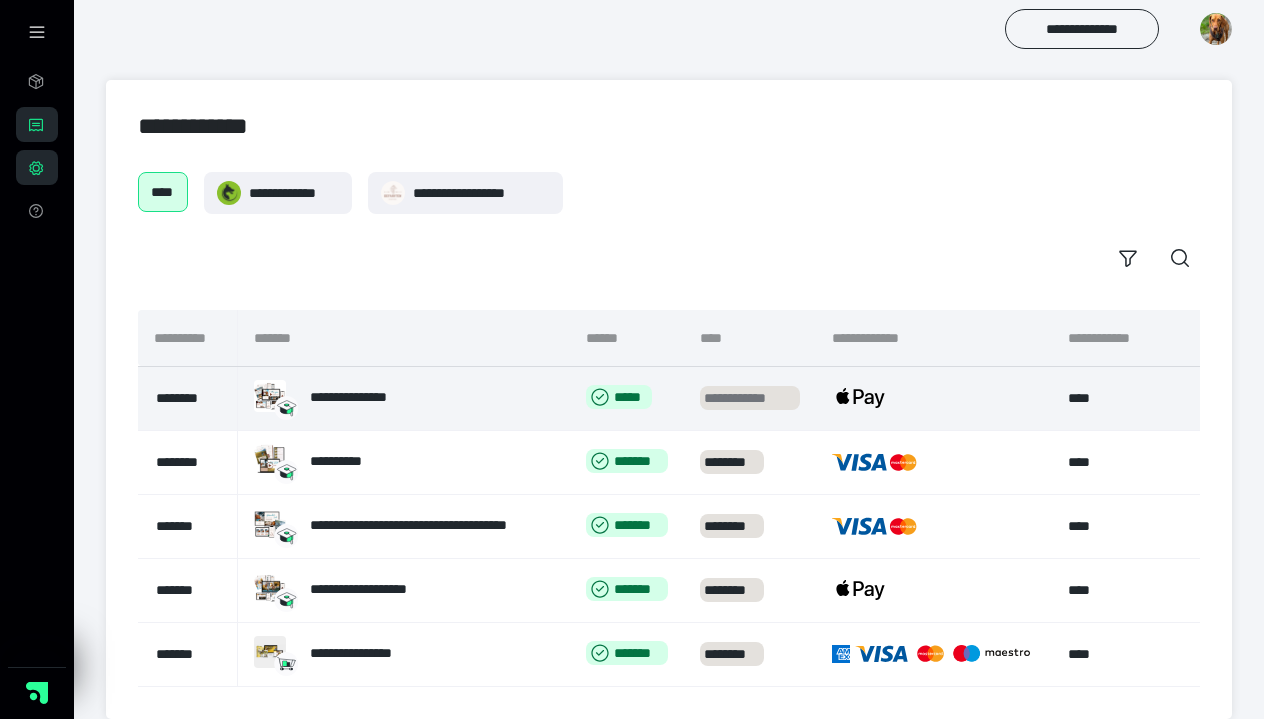 click on "**********" at bounding box center [750, 398] 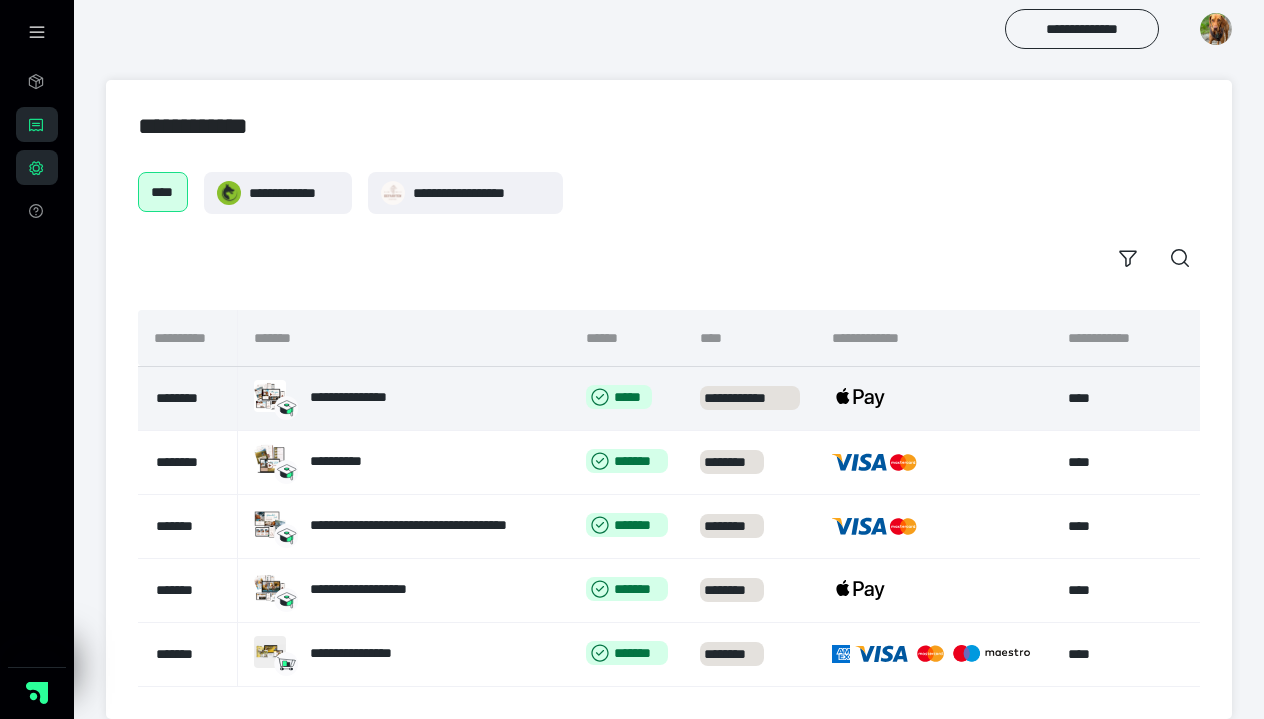 click on "**********" at bounding box center [1111, 398] 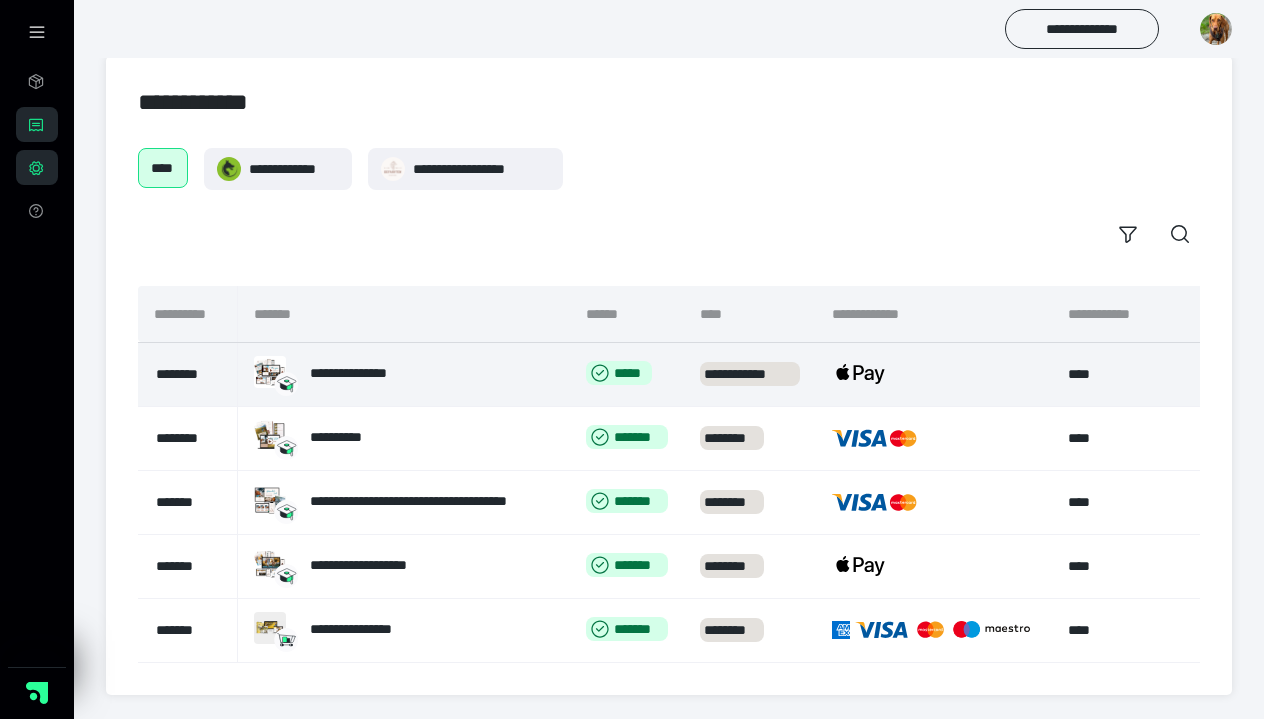 scroll, scrollTop: 24, scrollLeft: 0, axis: vertical 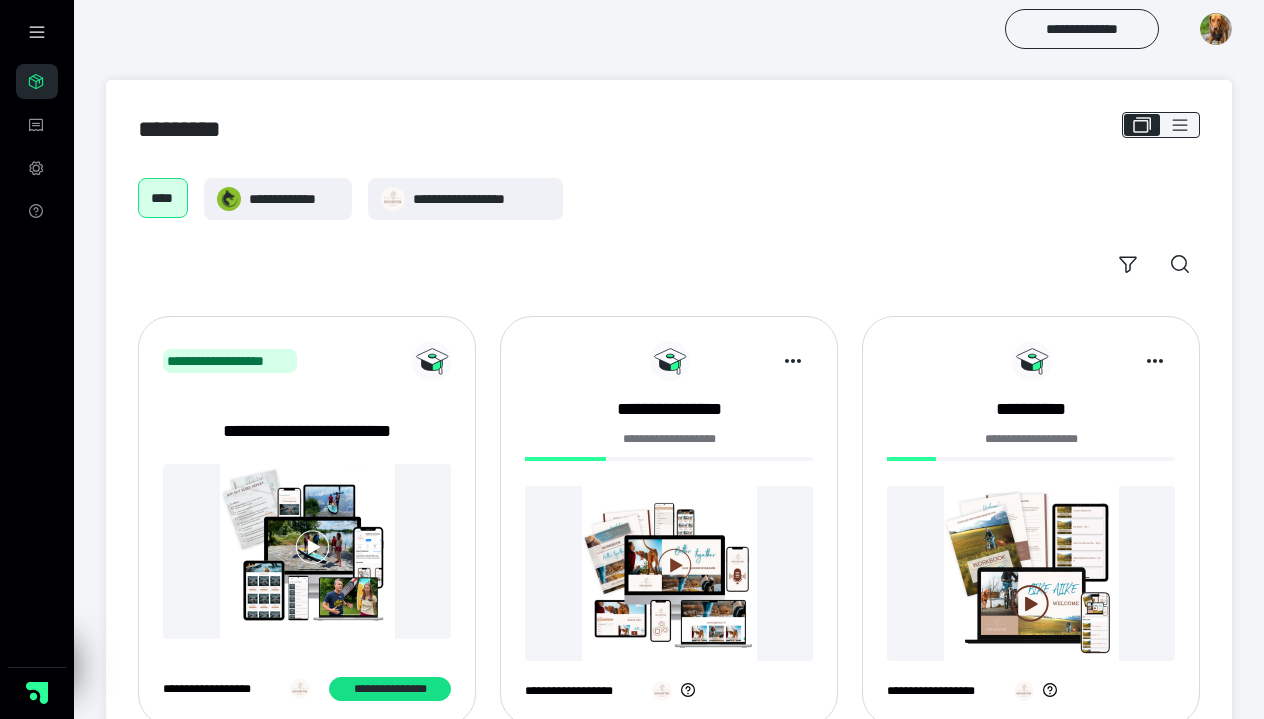 click 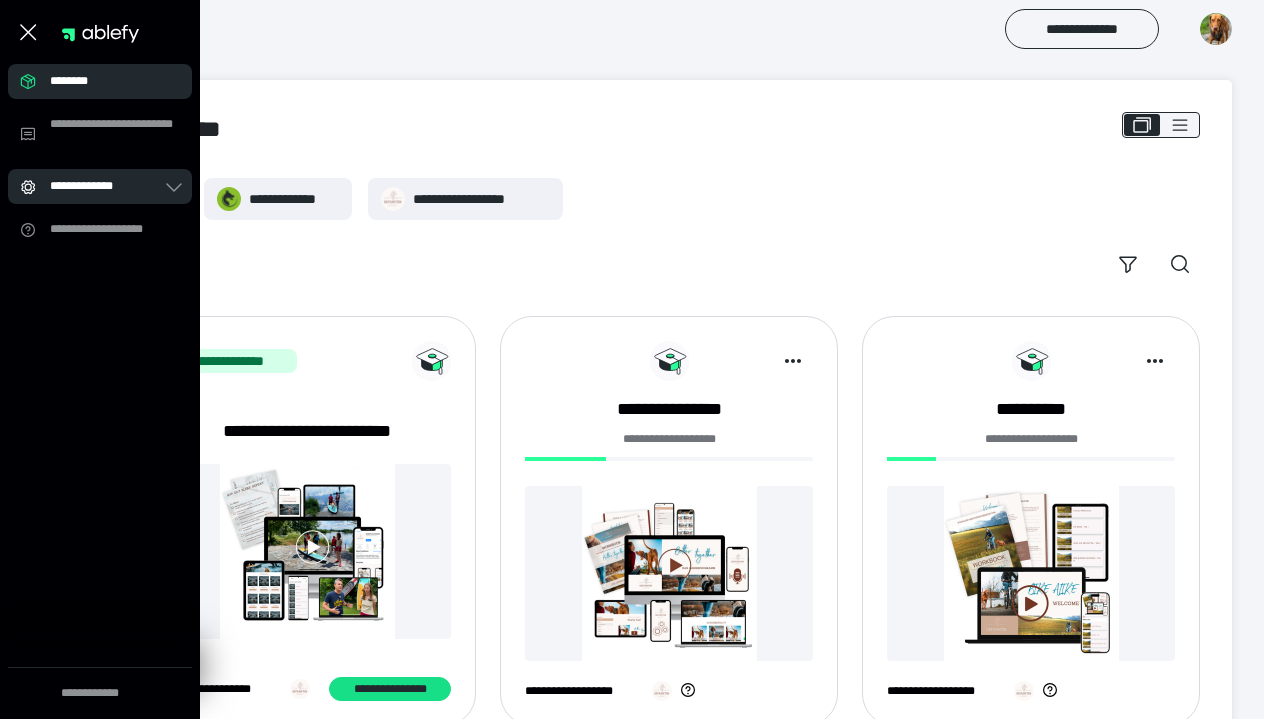 click 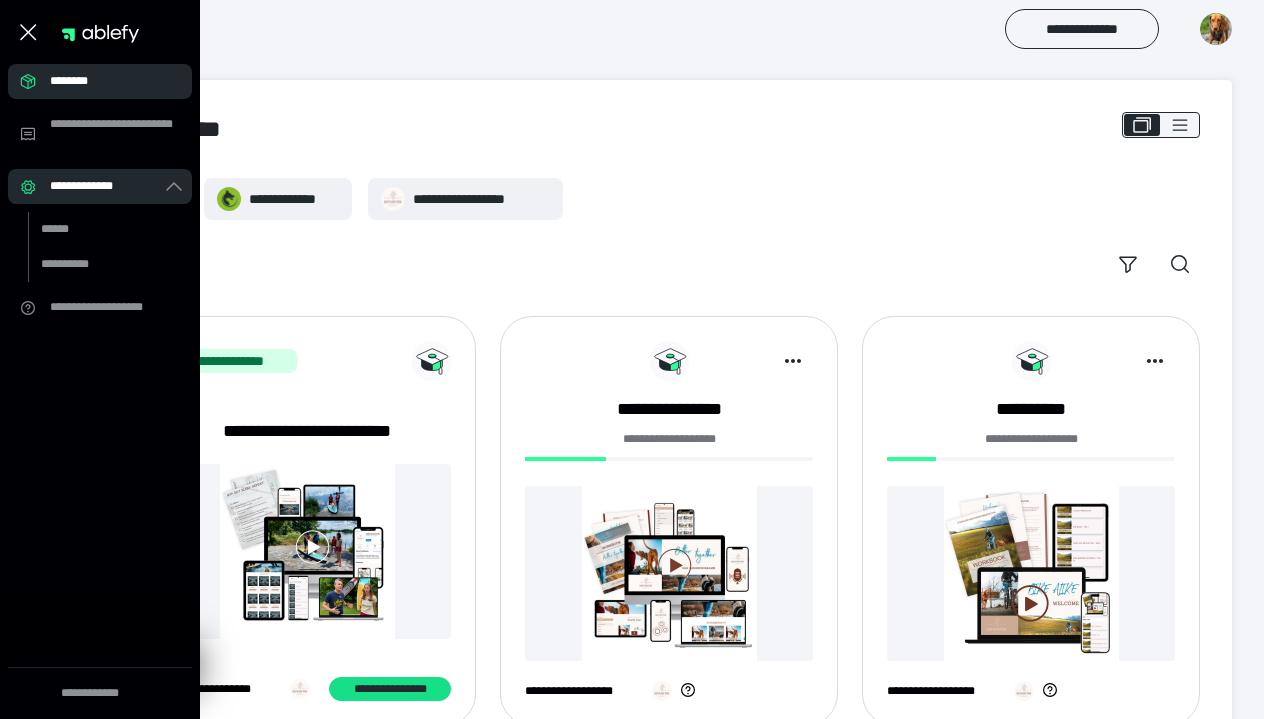 click on "**********" at bounding box center (632, 608) 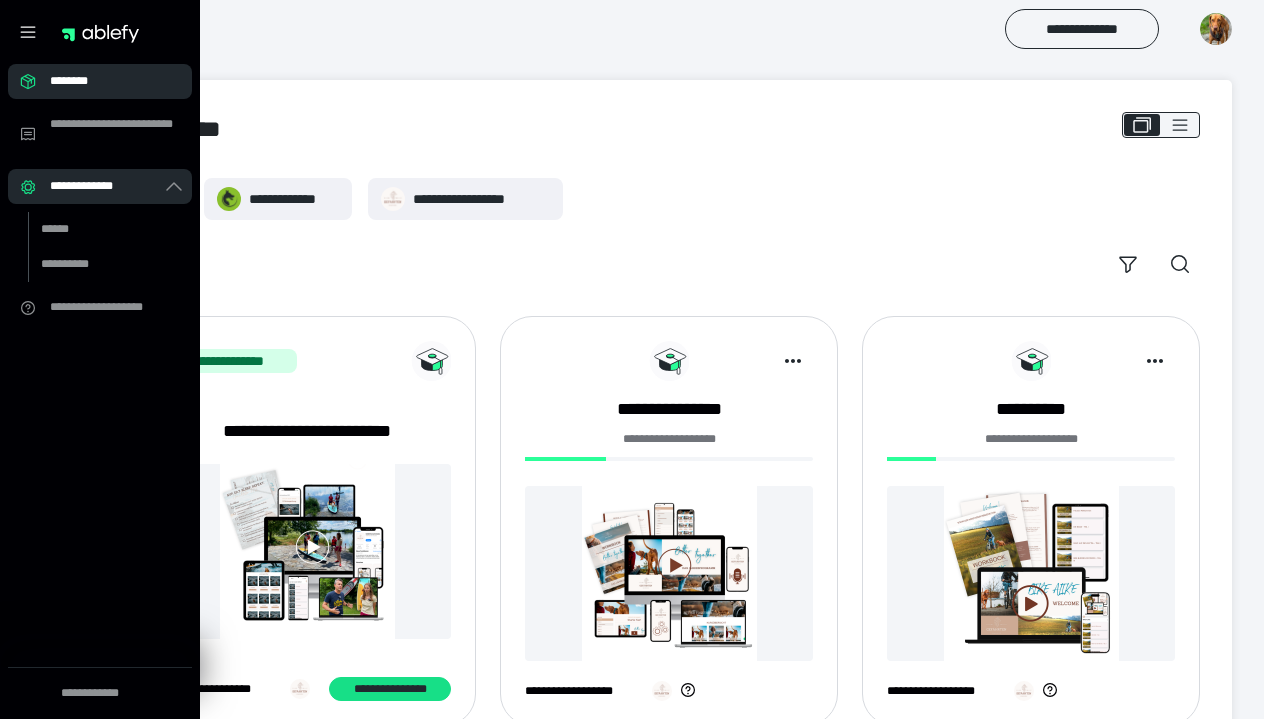 click on "**********" at bounding box center (100, 186) 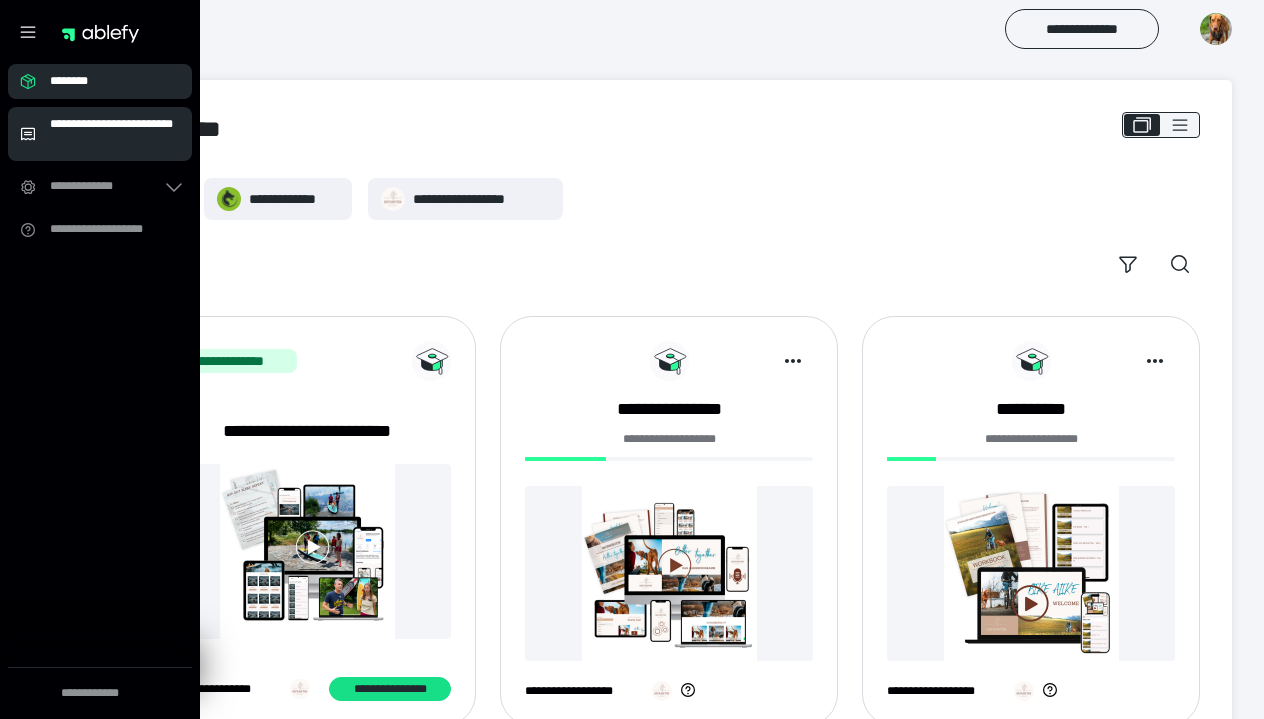 click on "**********" at bounding box center [115, 134] 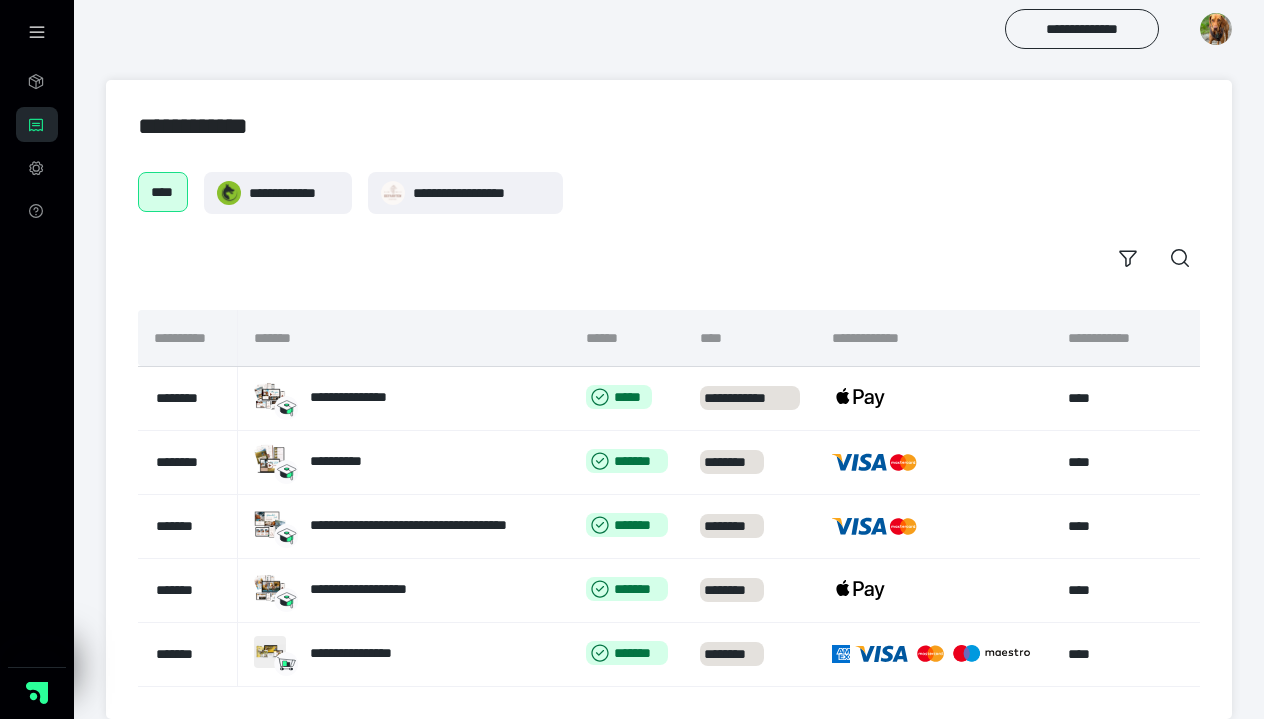 click on "**********" at bounding box center (669, 29) 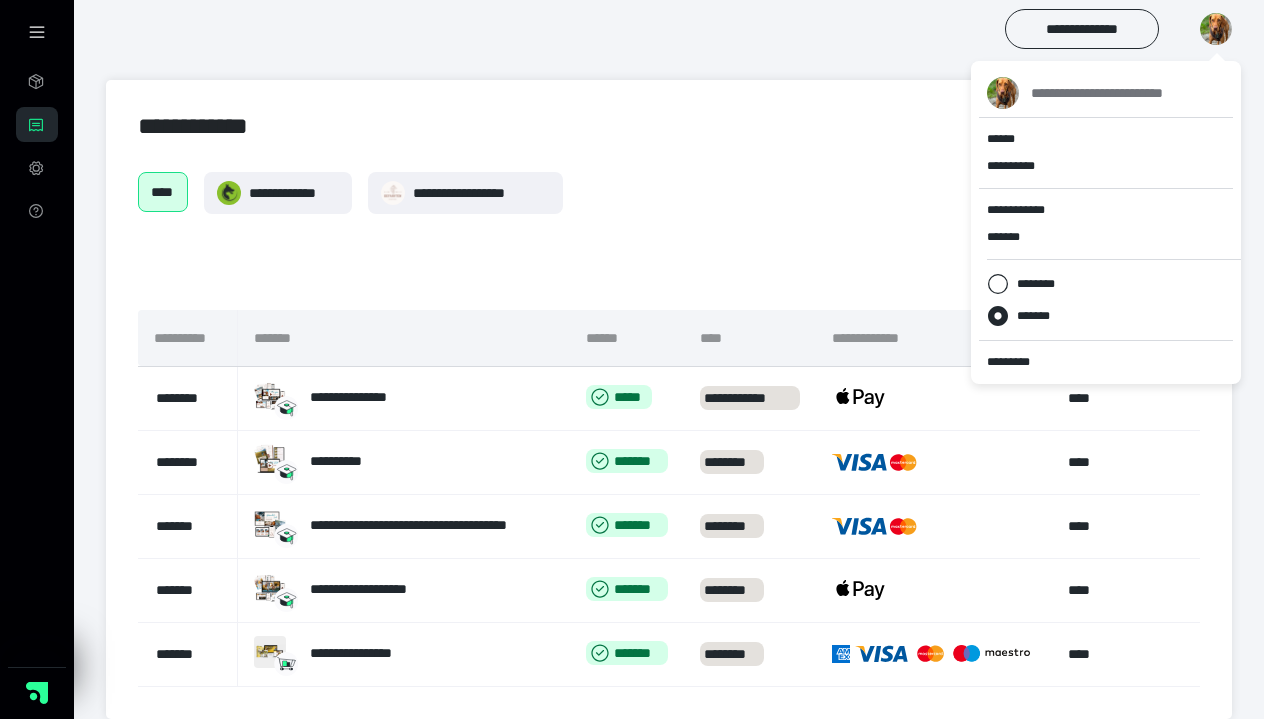 click on "**********" at bounding box center (669, 193) 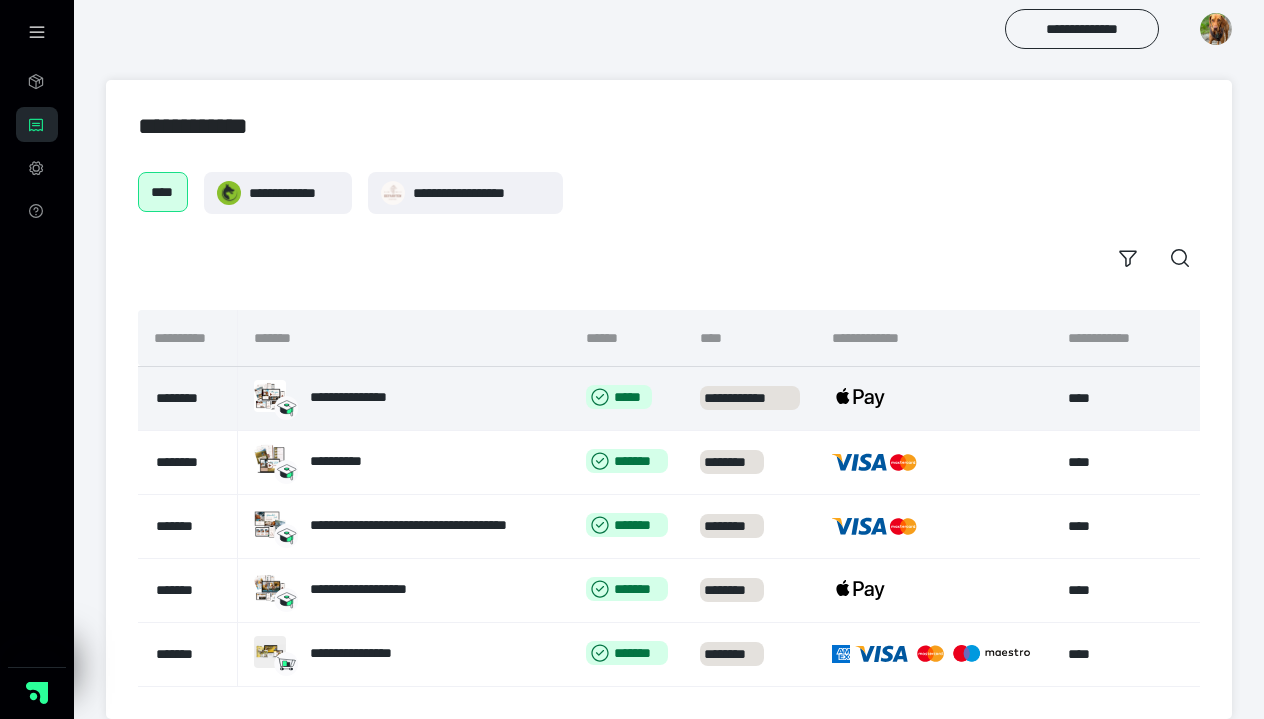 click on "**********" at bounding box center (376, 397) 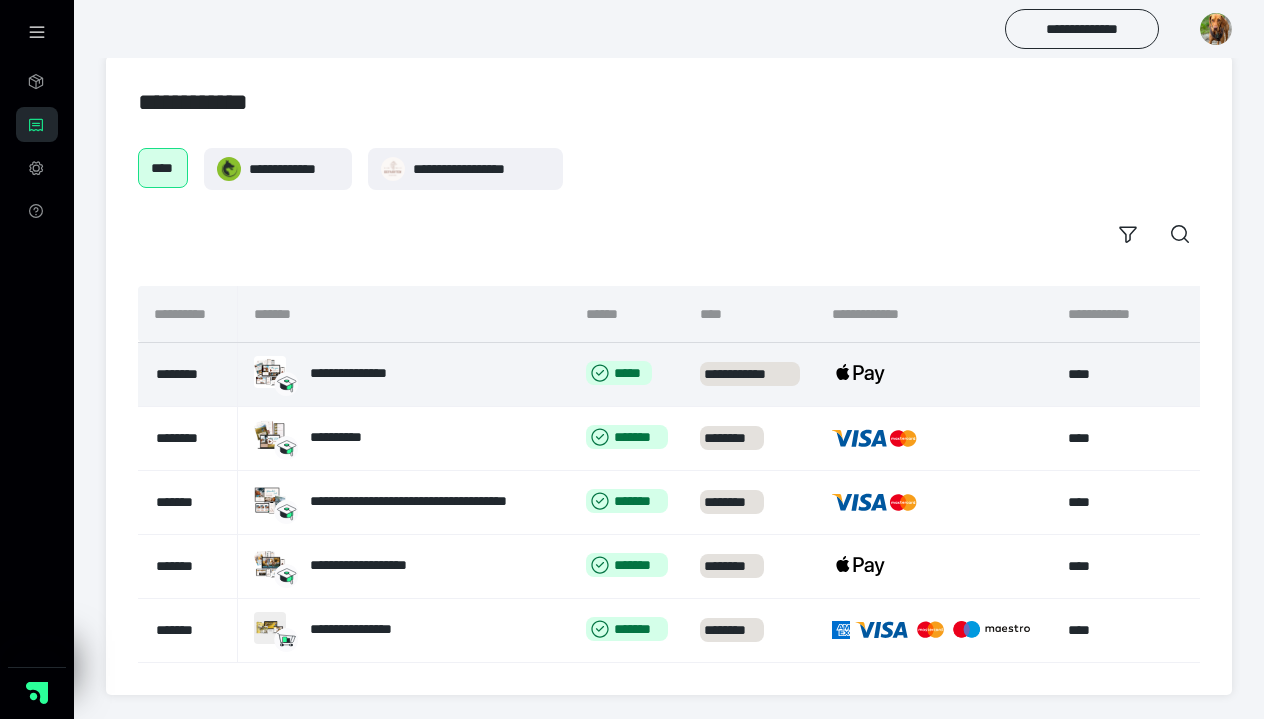 scroll, scrollTop: 24, scrollLeft: 0, axis: vertical 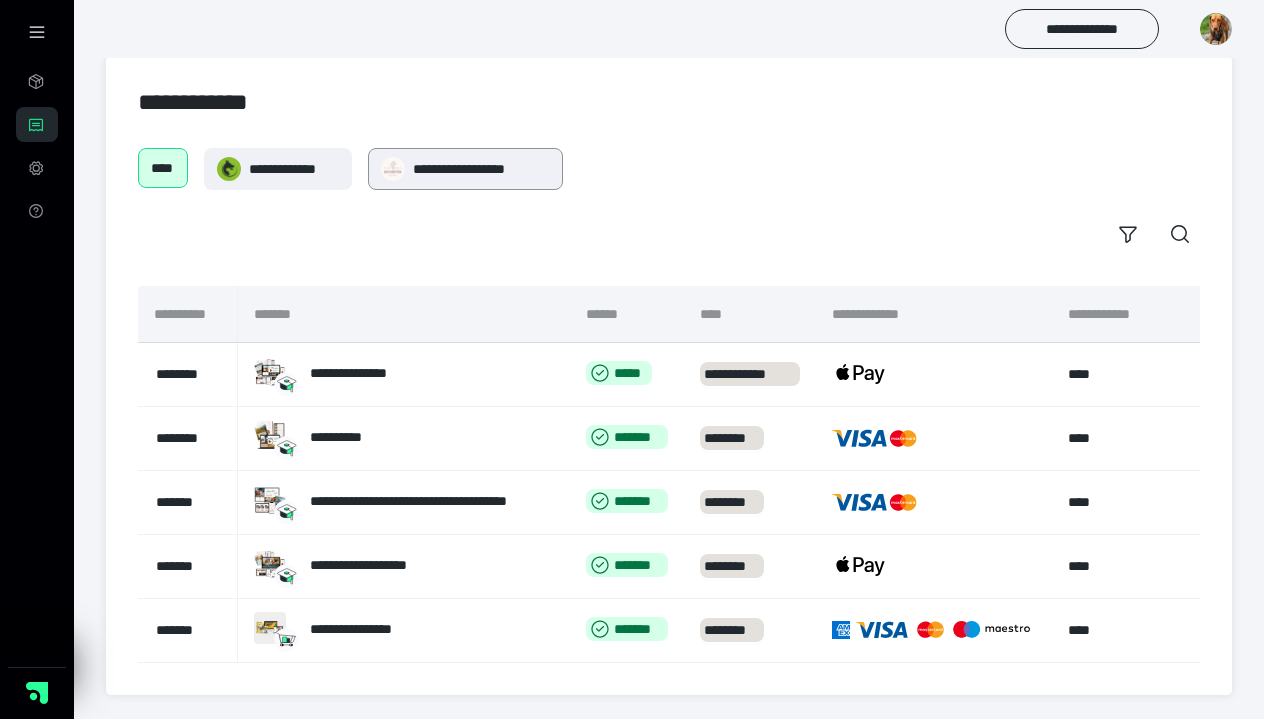 click at bounding box center (393, 169) 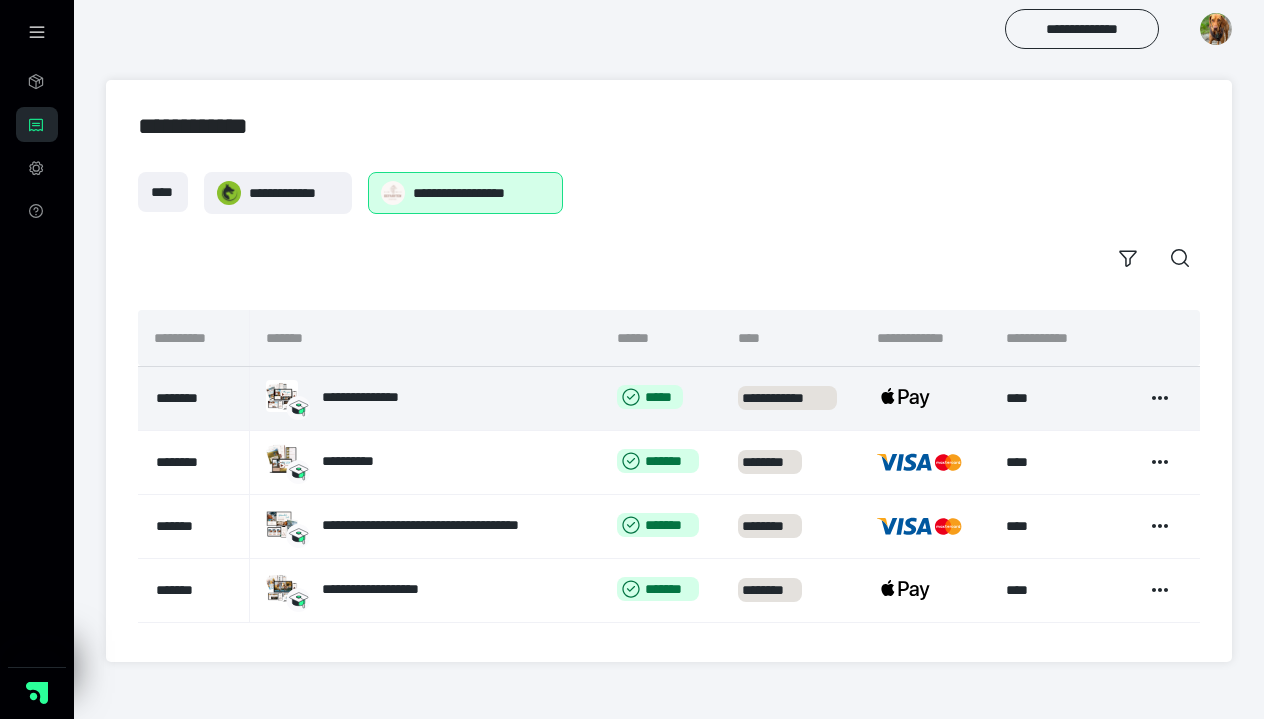 click on "**********" at bounding box center [388, 397] 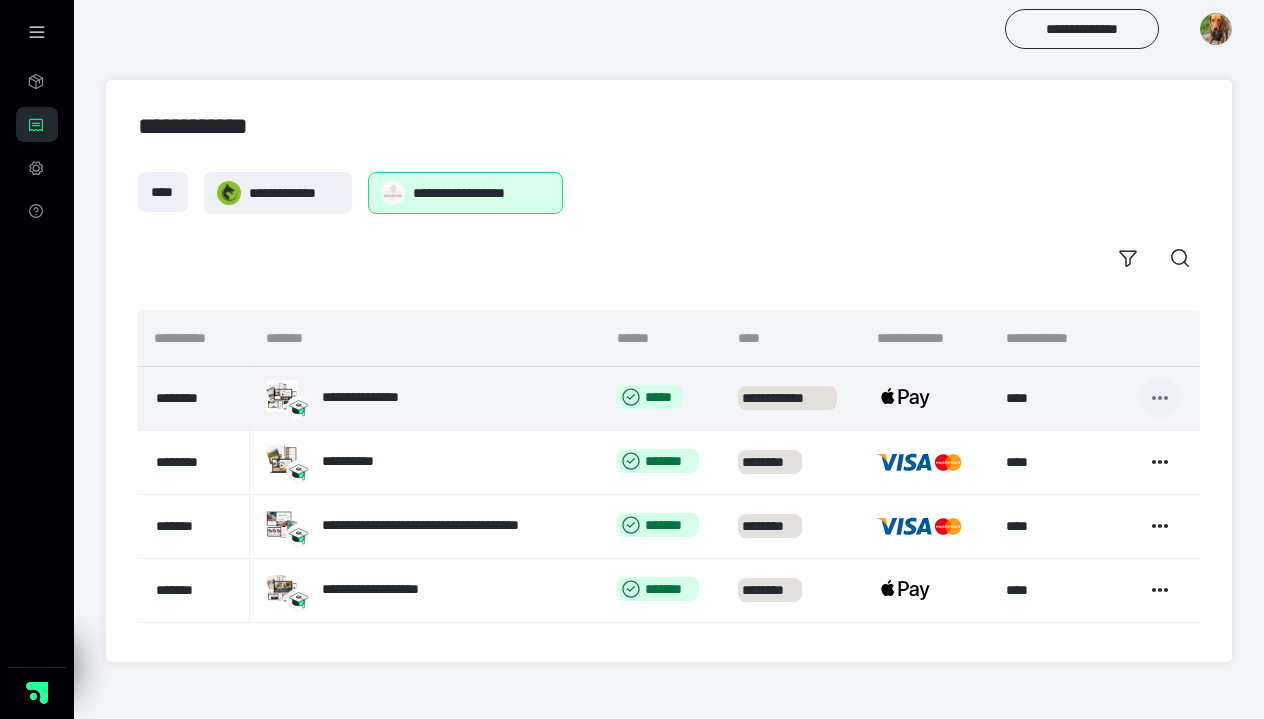 click 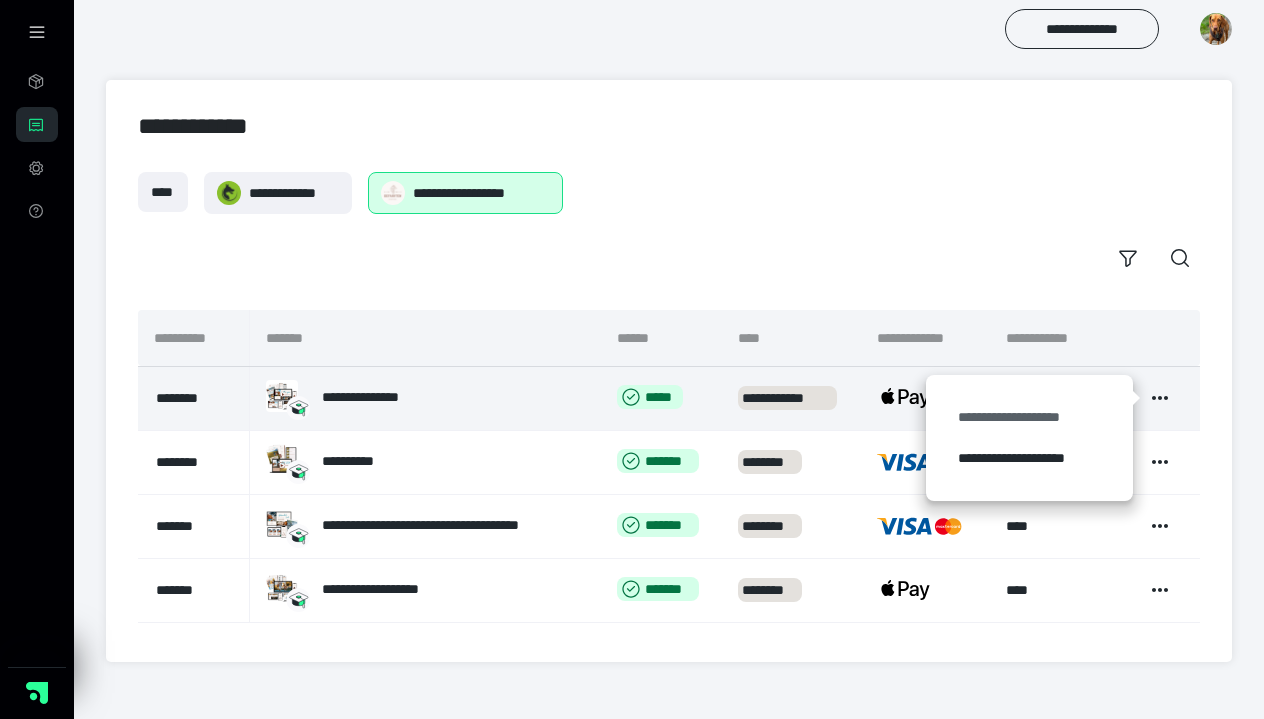 click on "**********" at bounding box center [1029, 417] 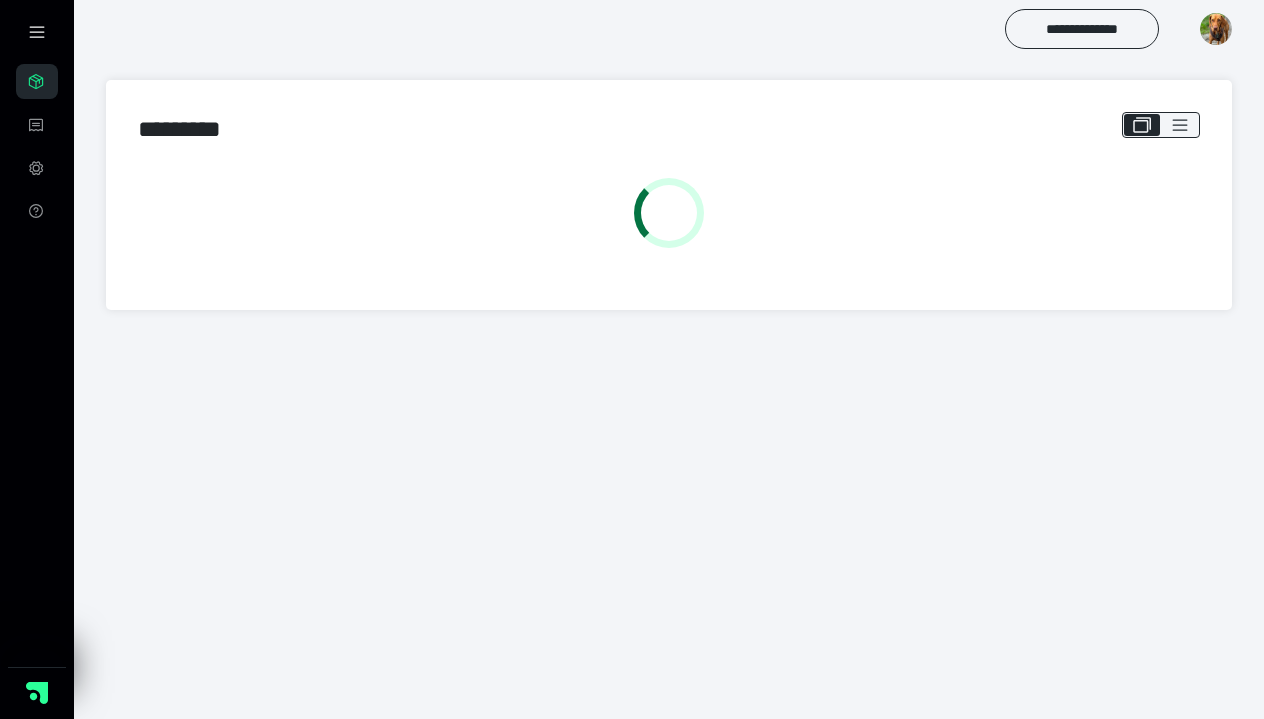 scroll, scrollTop: 0, scrollLeft: 0, axis: both 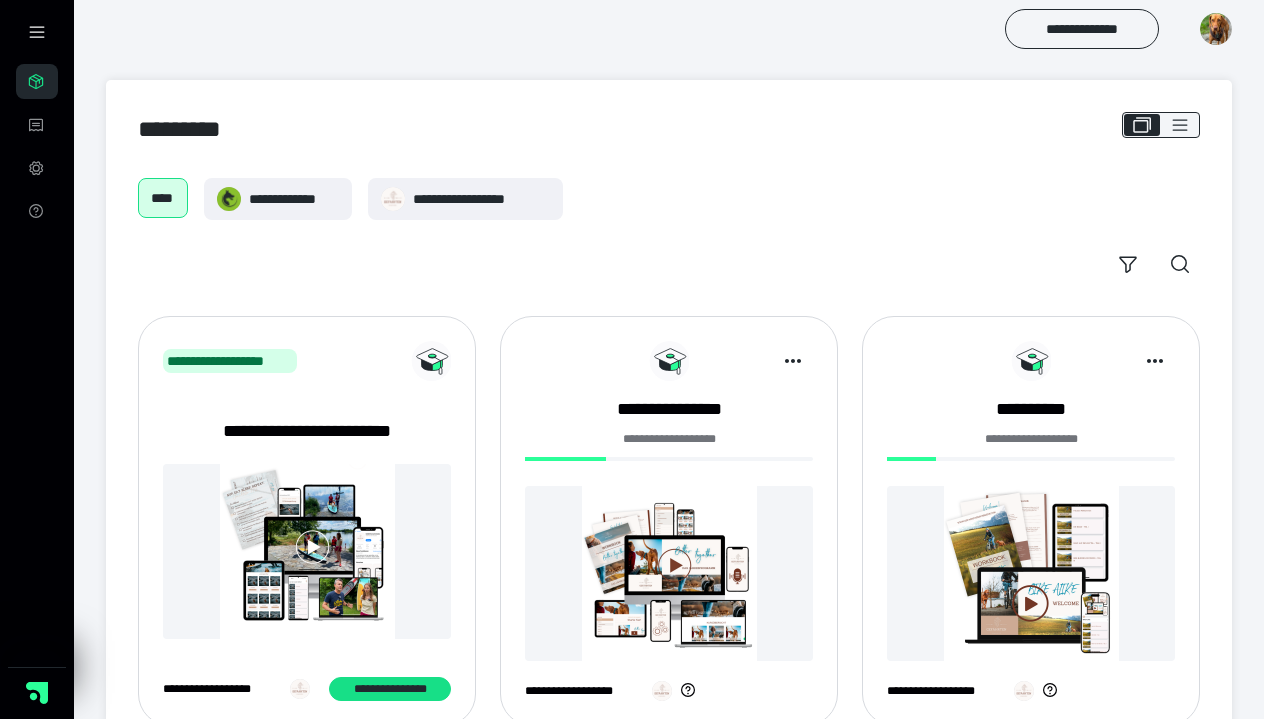 click at bounding box center (1216, 29) 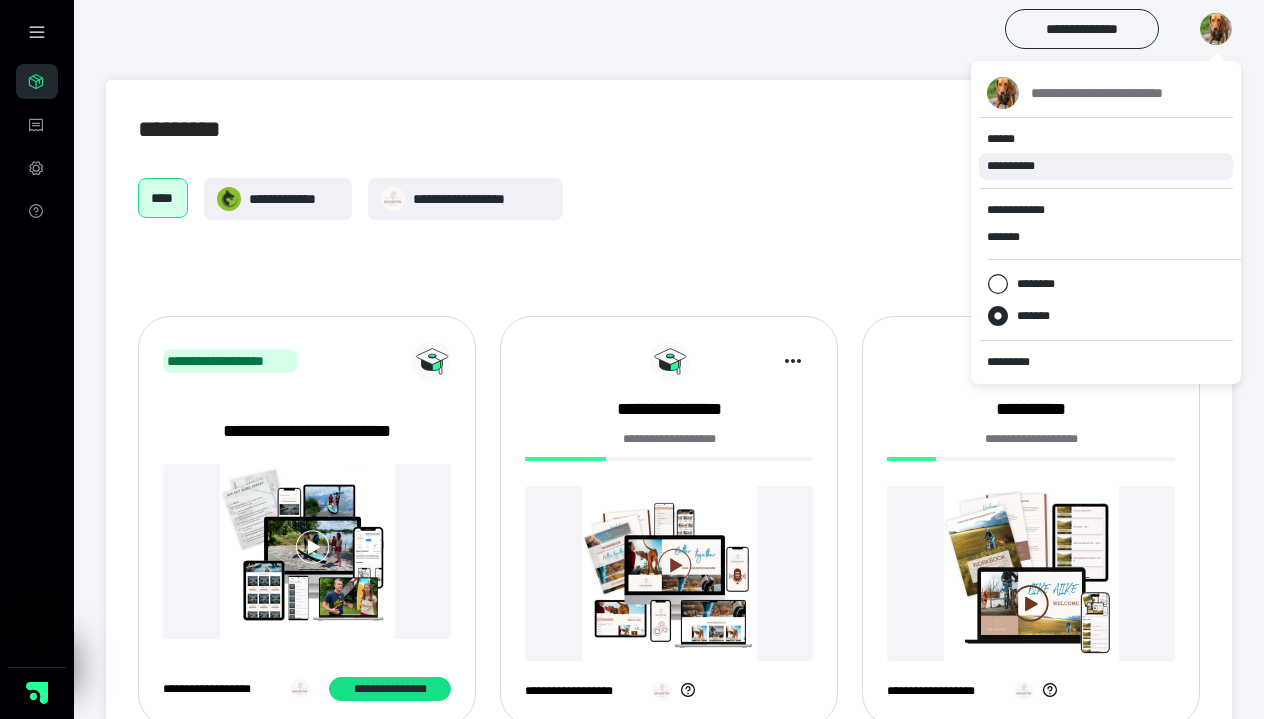 click on "**********" at bounding box center (1020, 166) 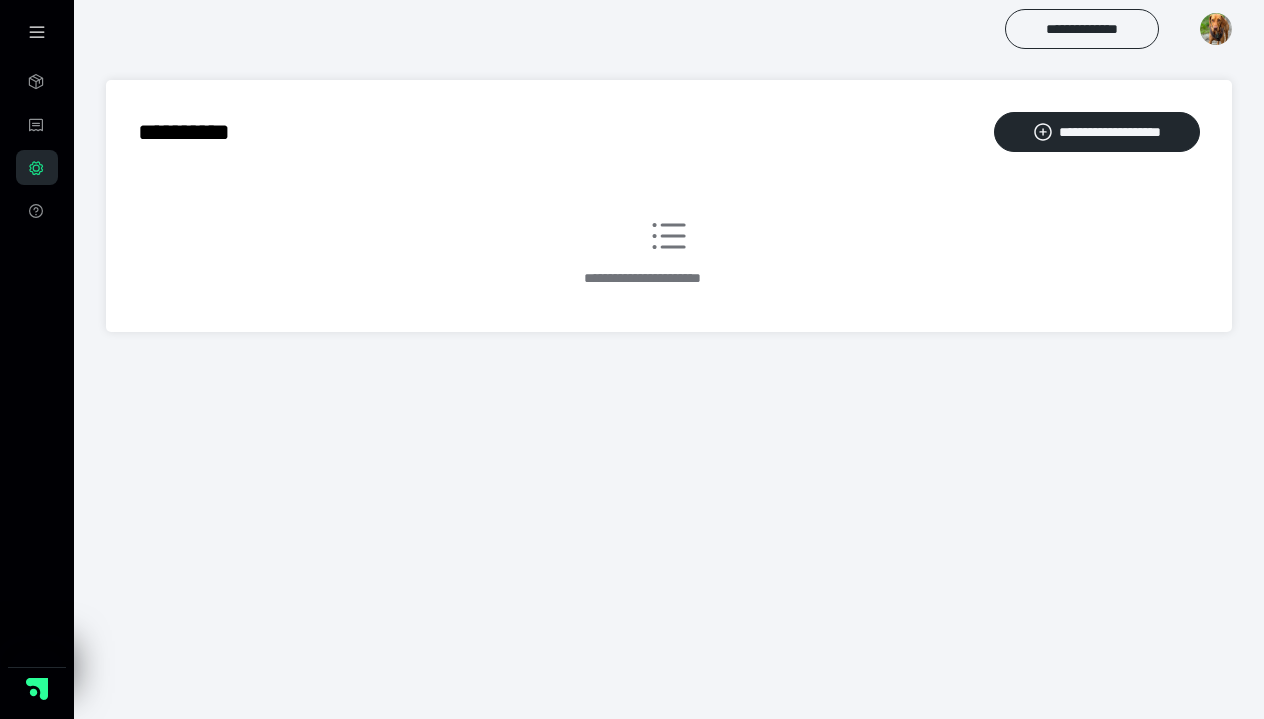 scroll, scrollTop: 0, scrollLeft: 0, axis: both 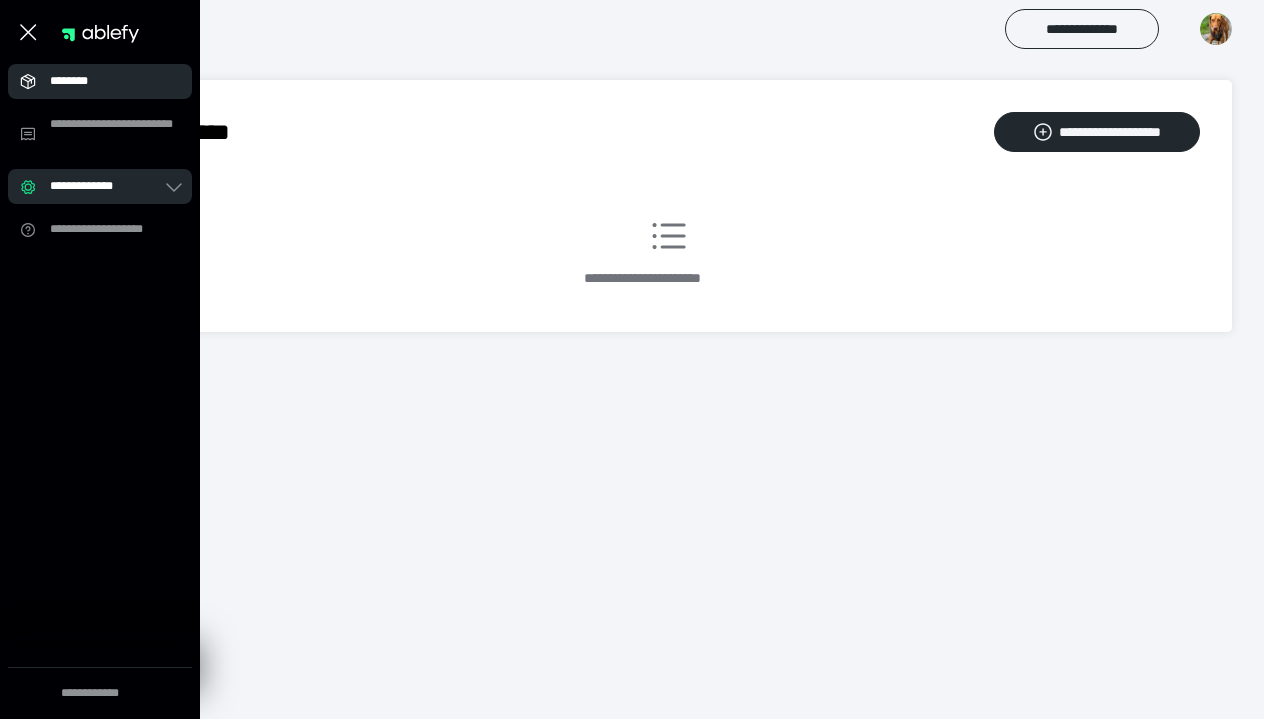 click on "********" at bounding box center [106, 81] 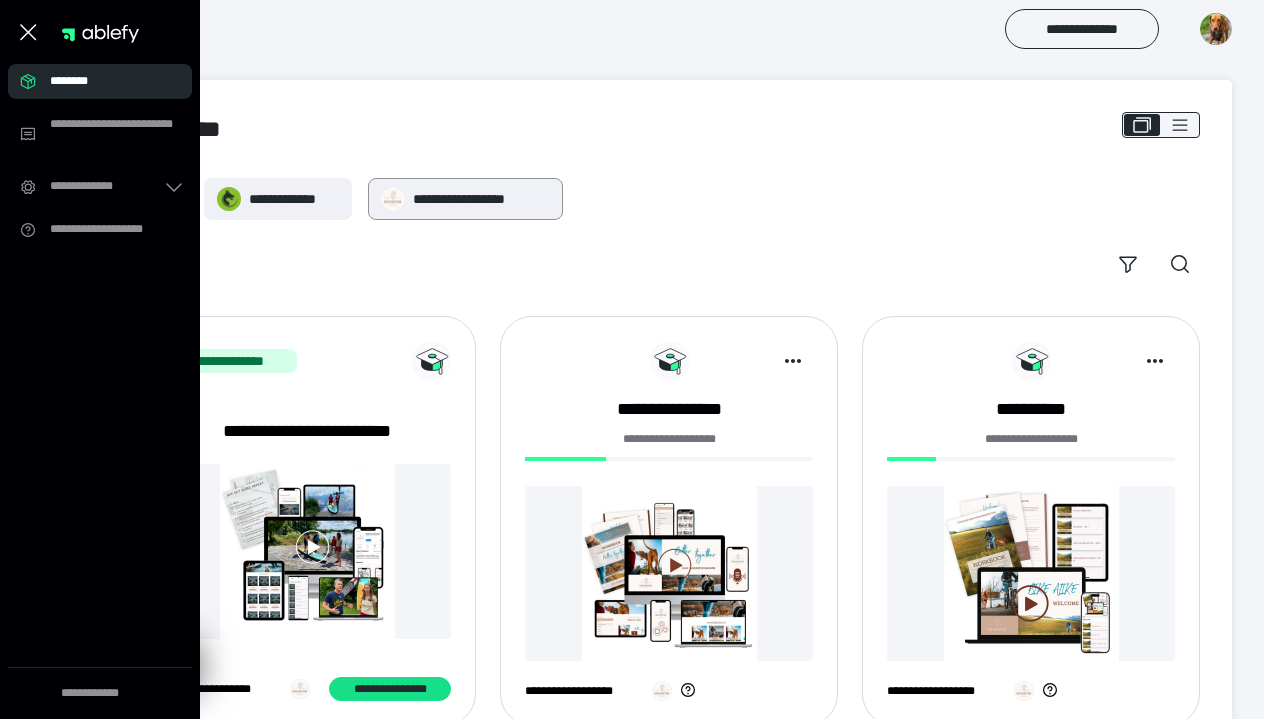 click on "**********" at bounding box center (481, 199) 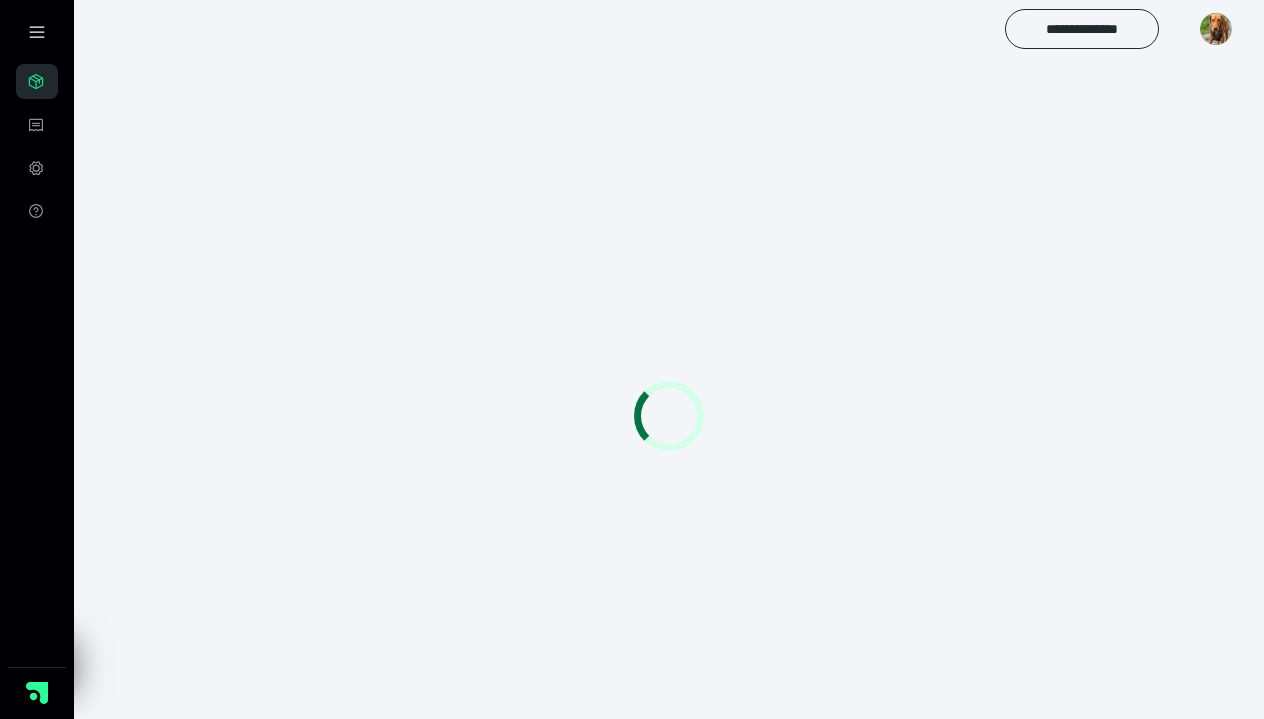 scroll, scrollTop: 0, scrollLeft: 0, axis: both 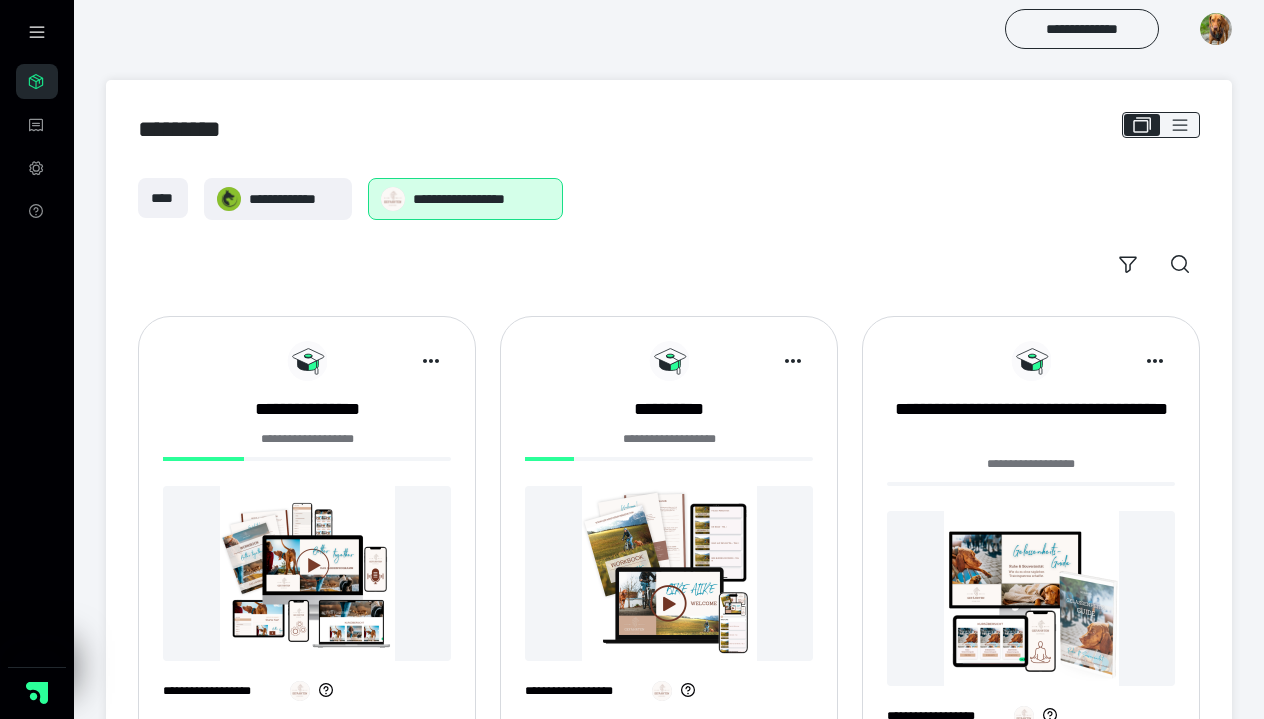 click 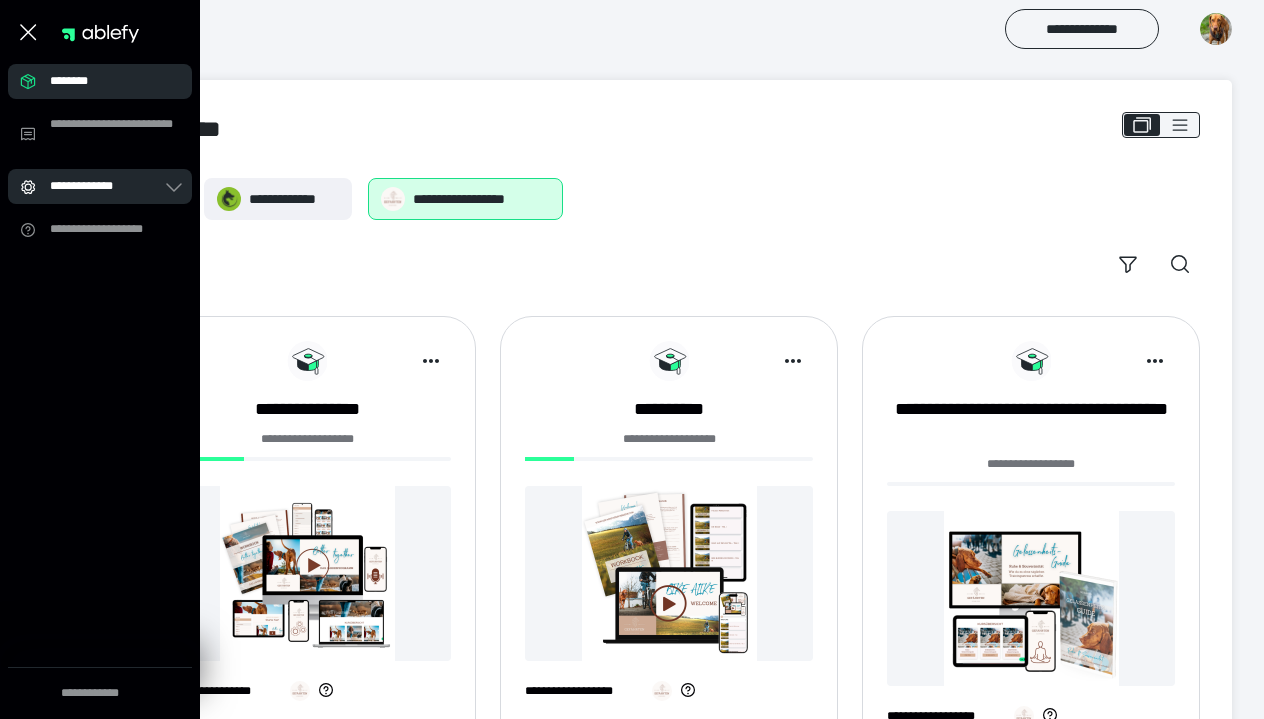 click 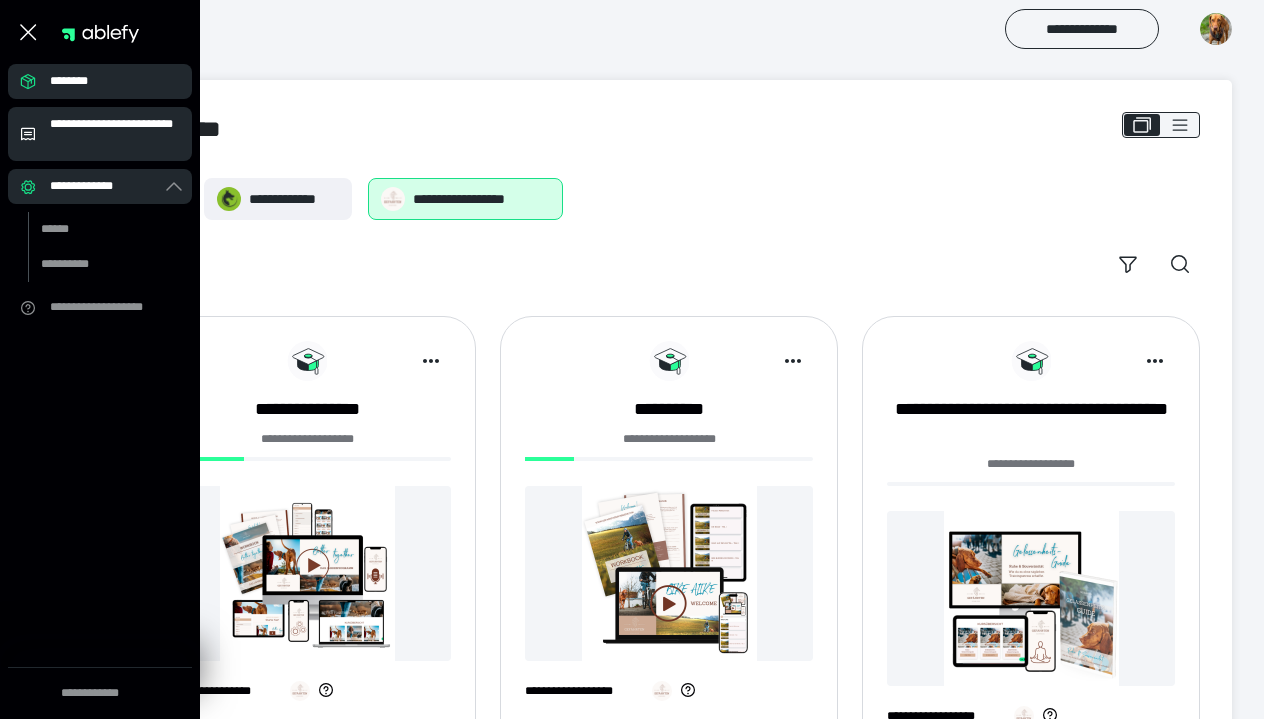 click on "**********" at bounding box center [115, 134] 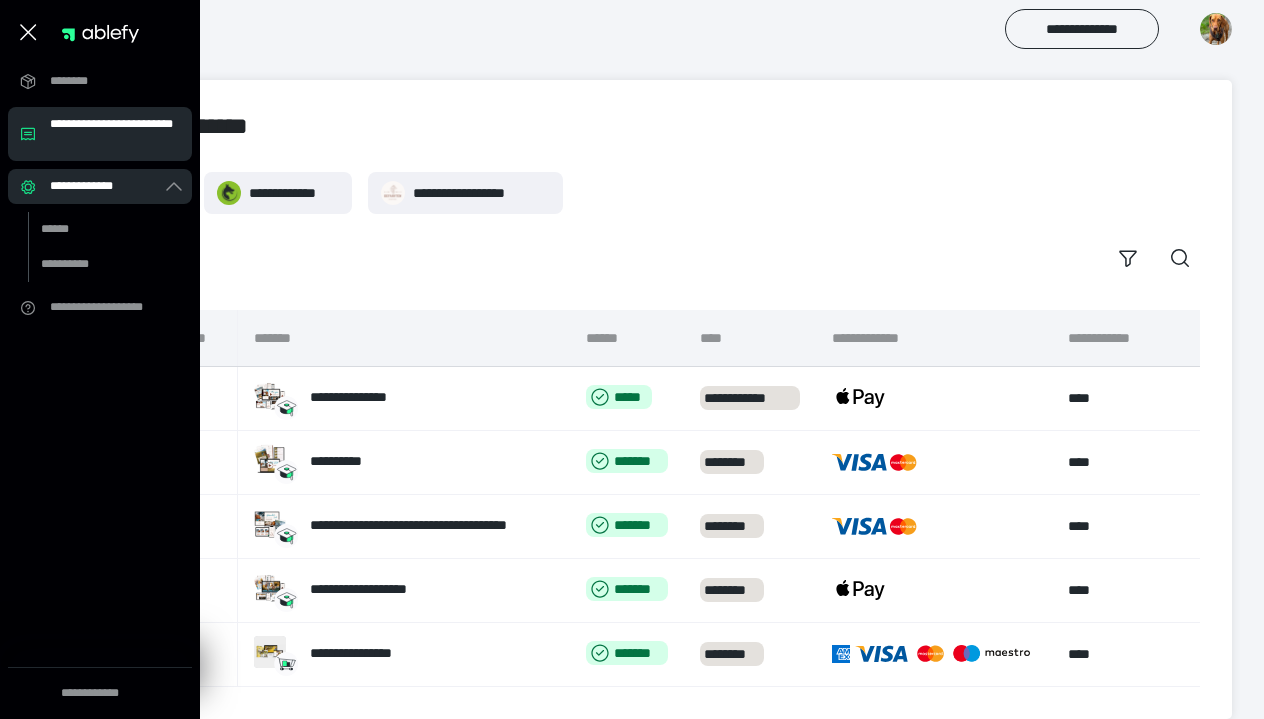 click on "**********" at bounding box center [669, 225] 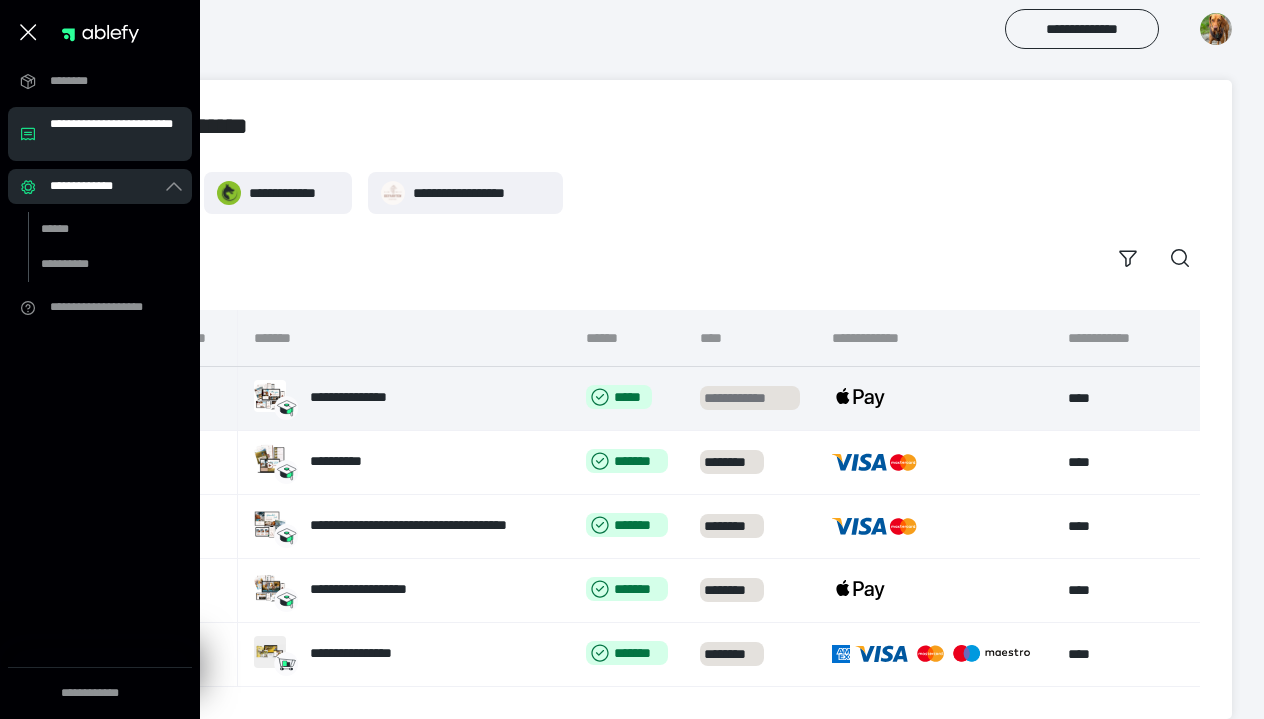 click on "**********" at bounding box center [750, 398] 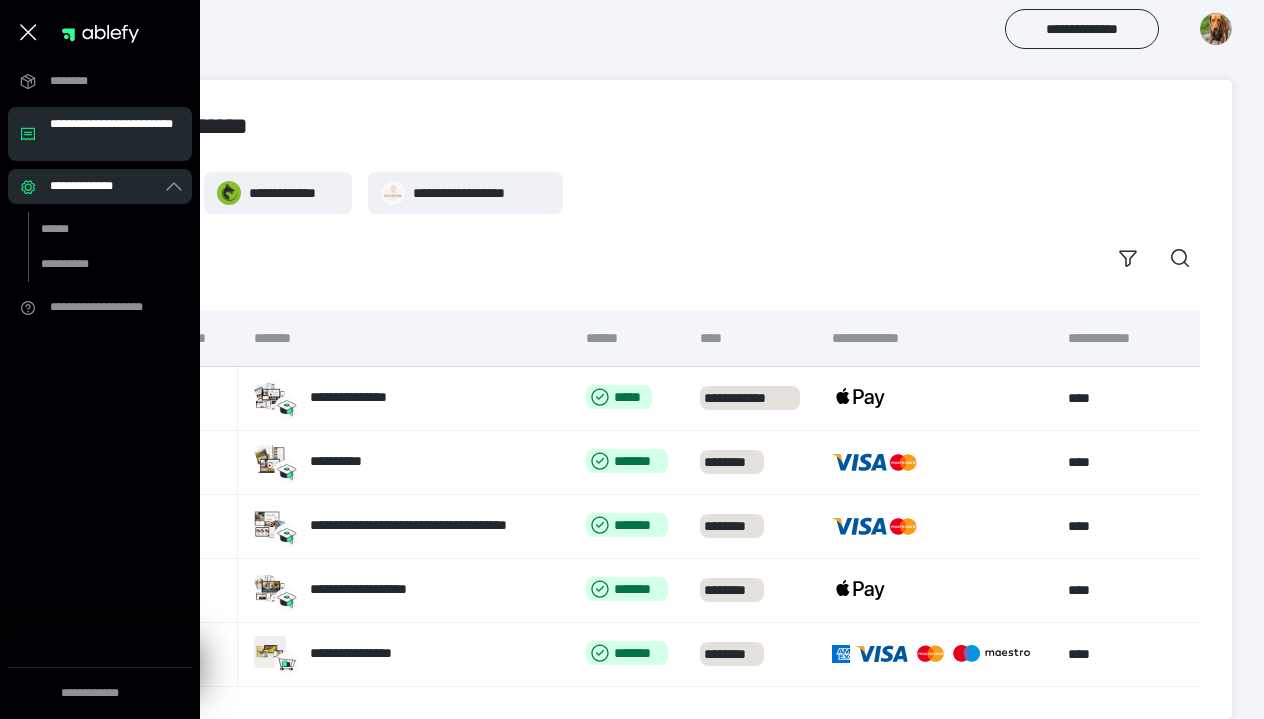 click on "**********" at bounding box center (115, 134) 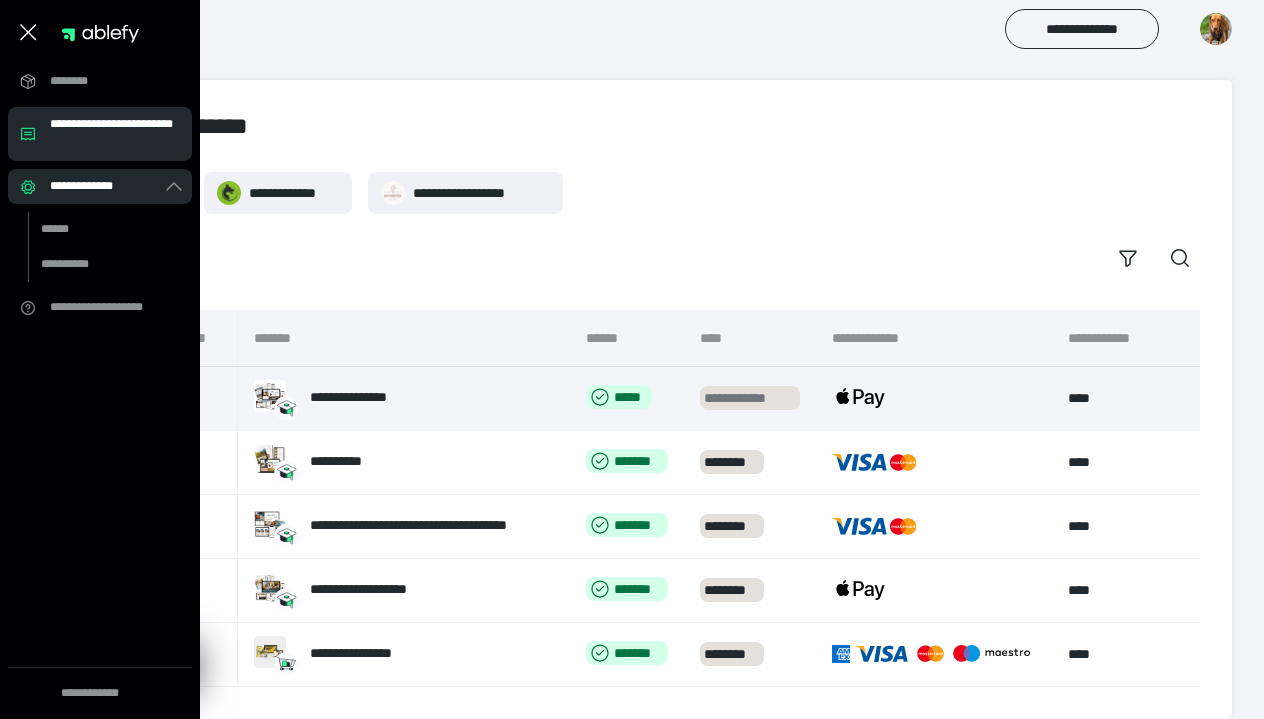 click on "**********" at bounding box center (750, 398) 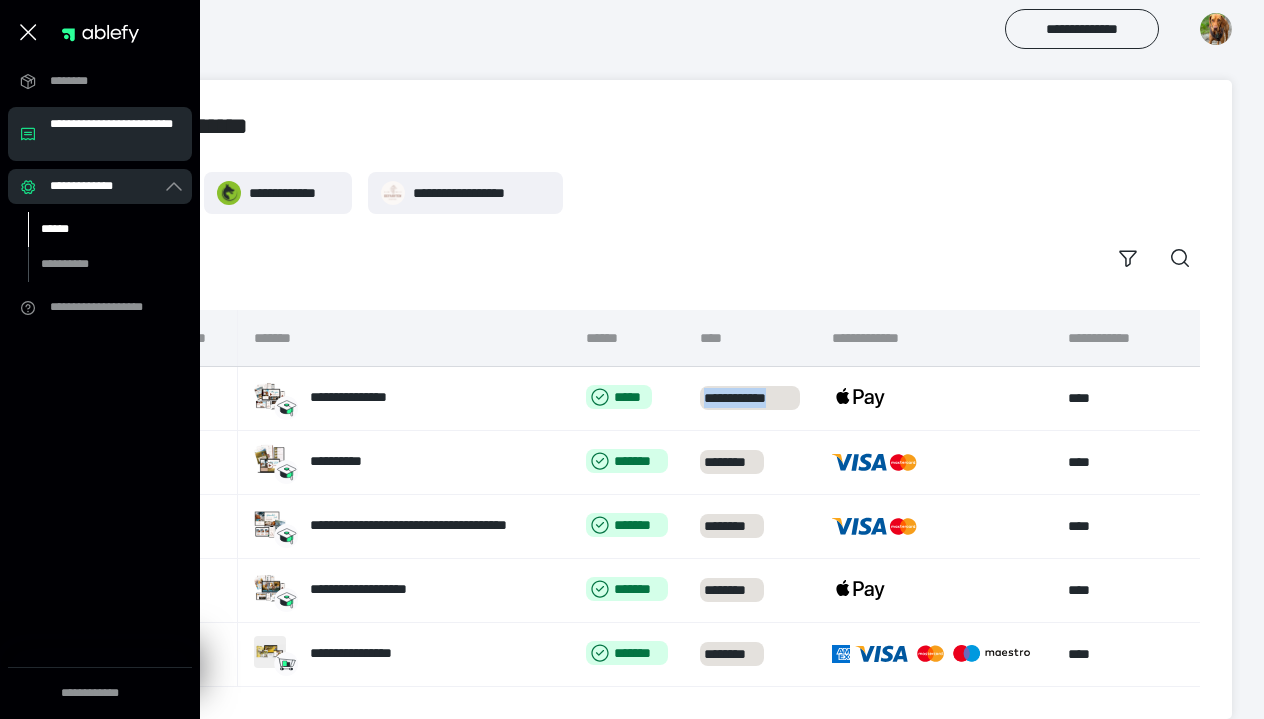 click on "******" at bounding box center (97, 229) 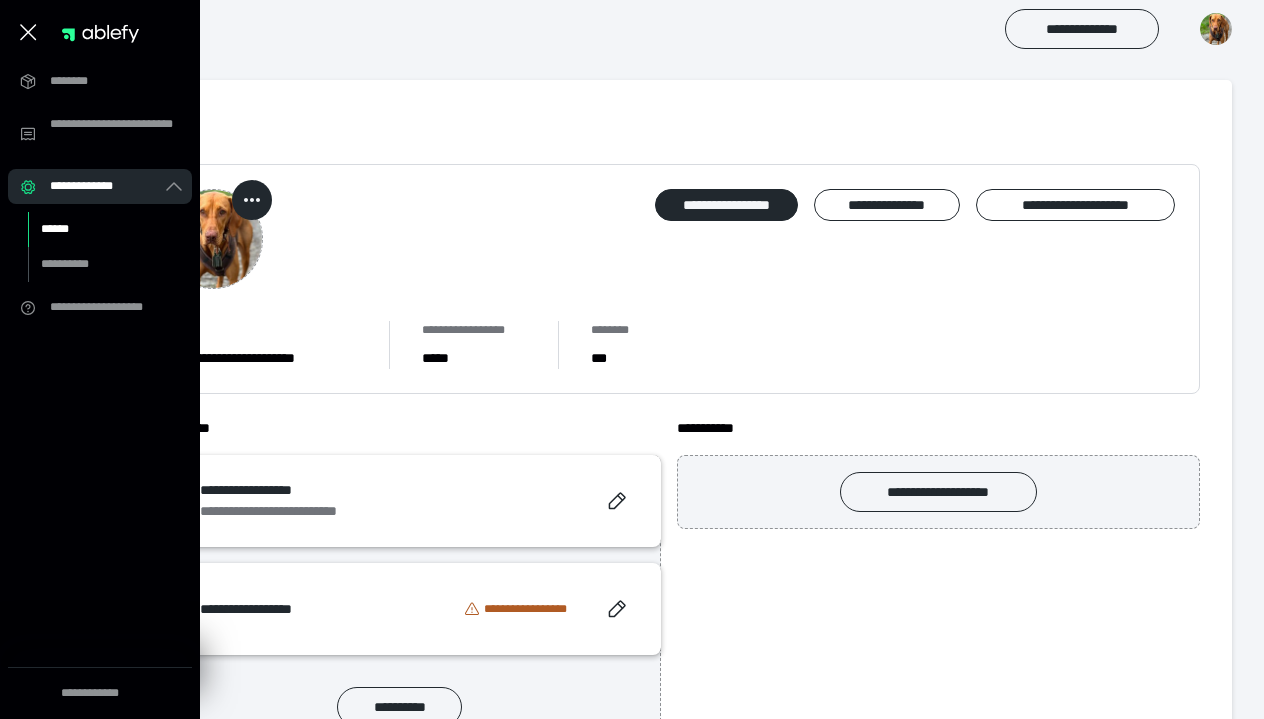 click 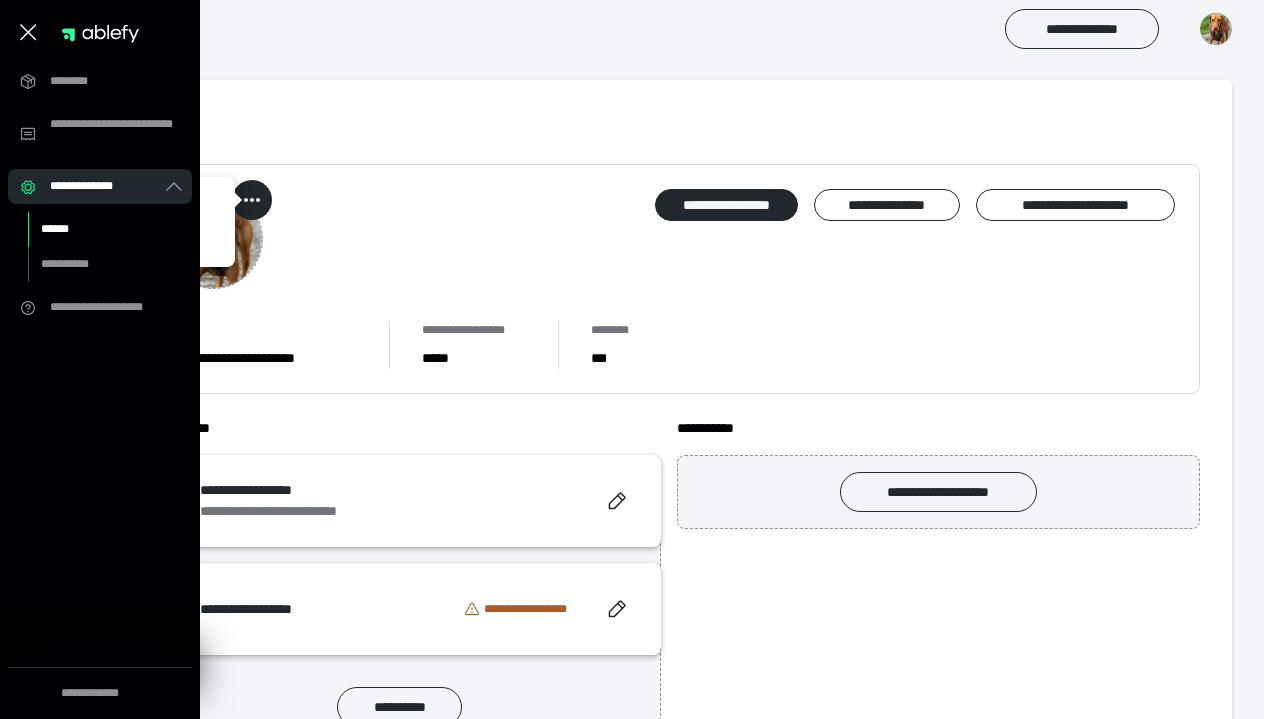 click 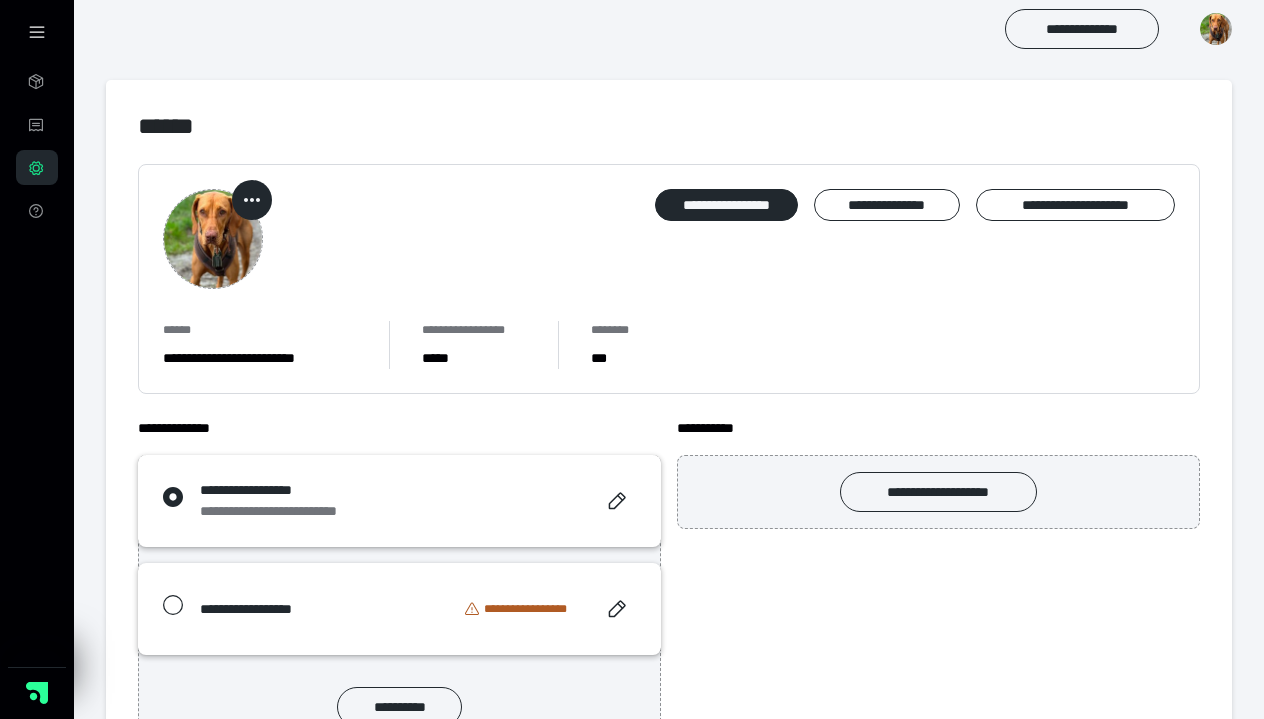 click at bounding box center [252, 200] 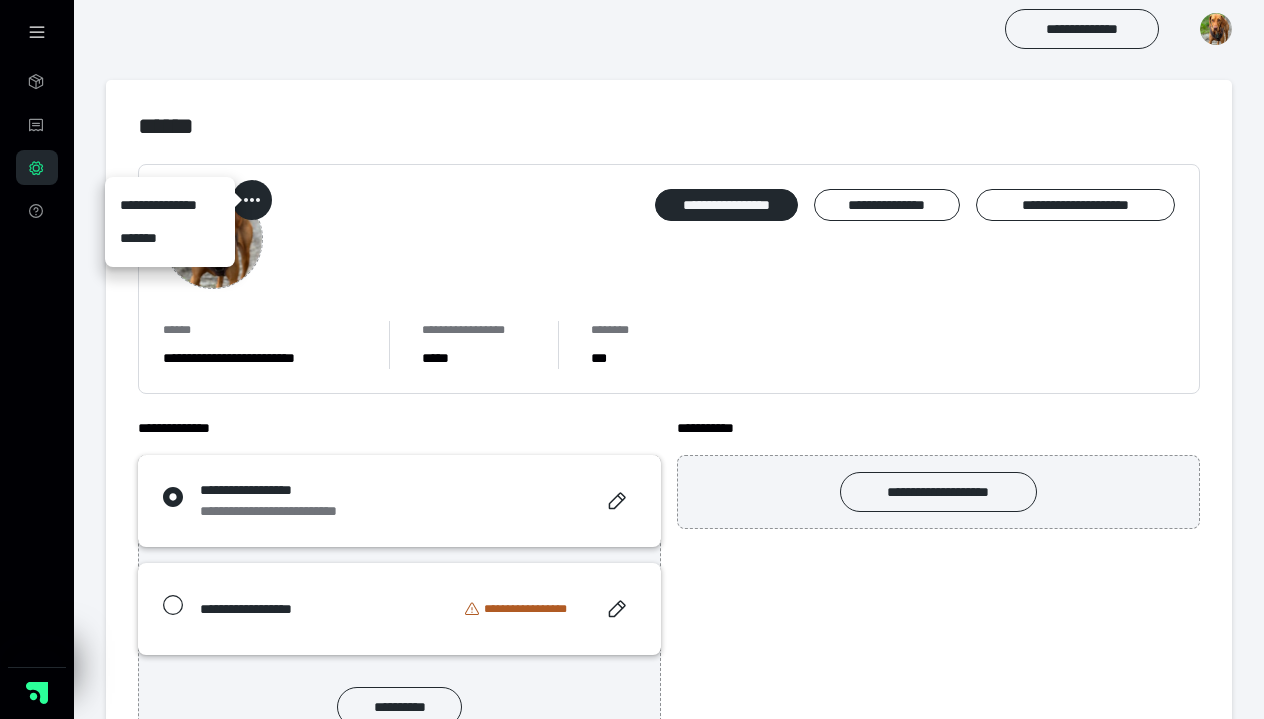 click on "******" at bounding box center (669, 126) 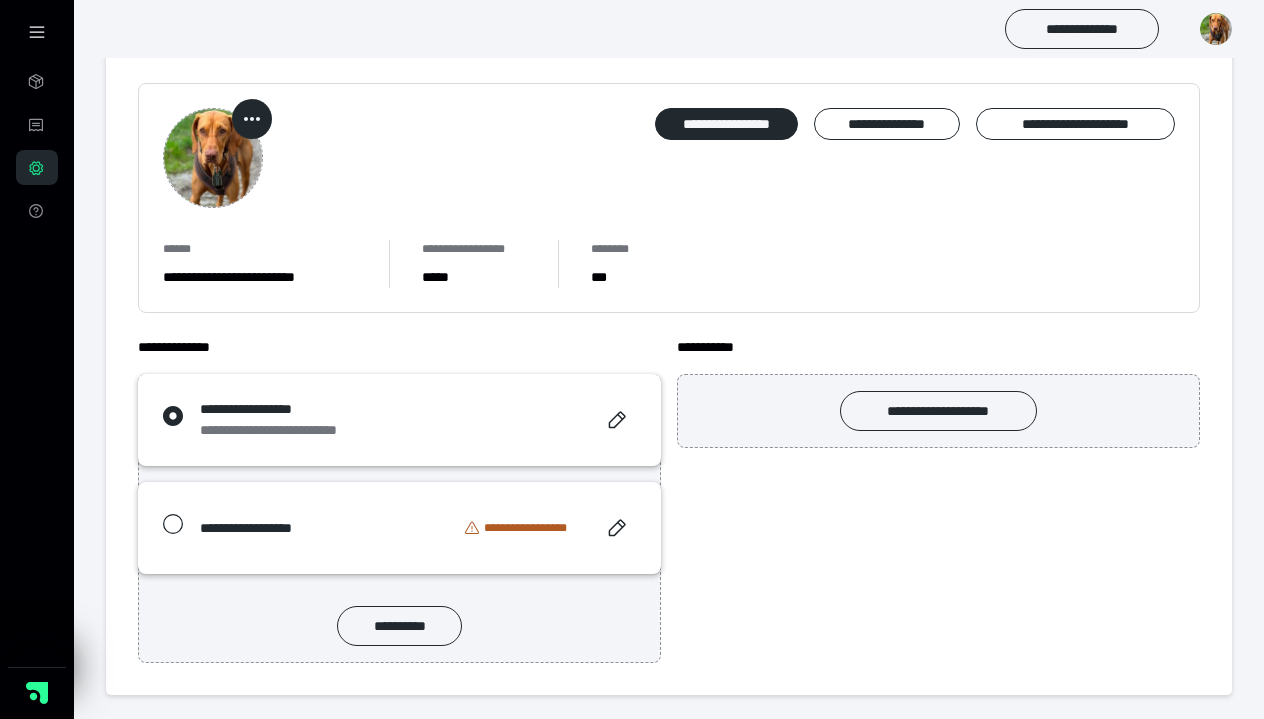 scroll, scrollTop: 81, scrollLeft: 0, axis: vertical 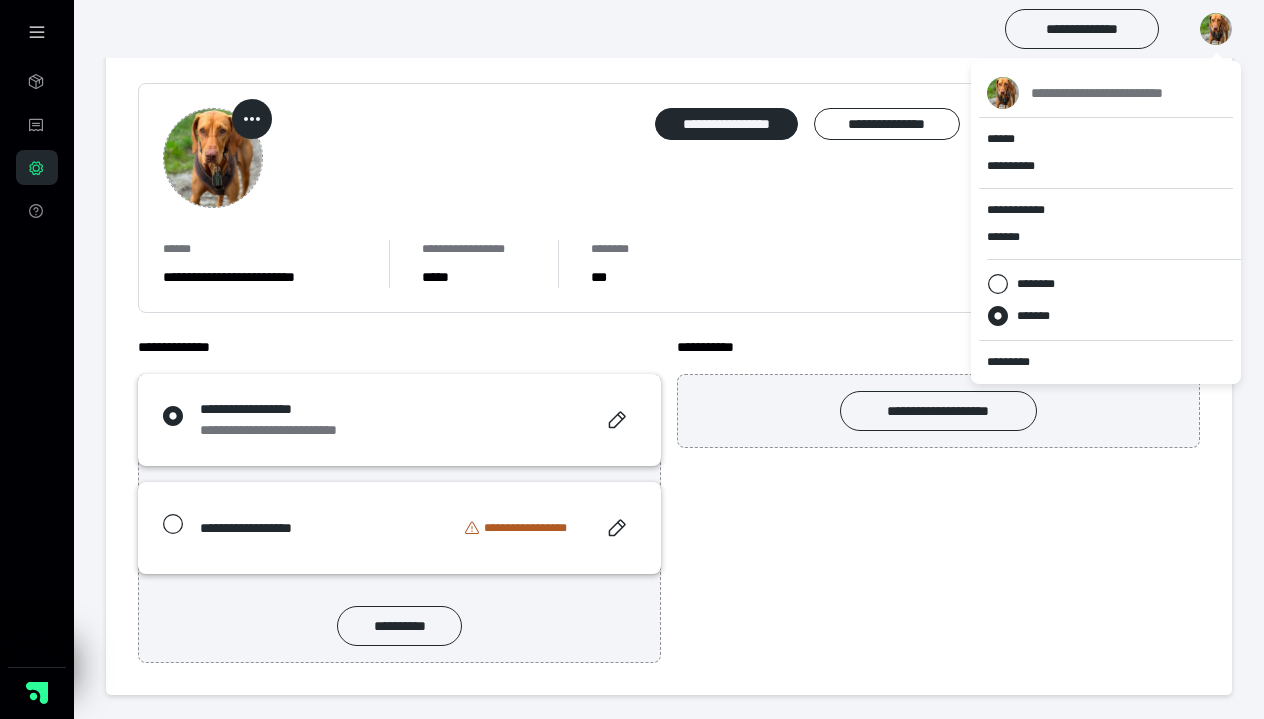 click on "**********" at bounding box center (669, 29) 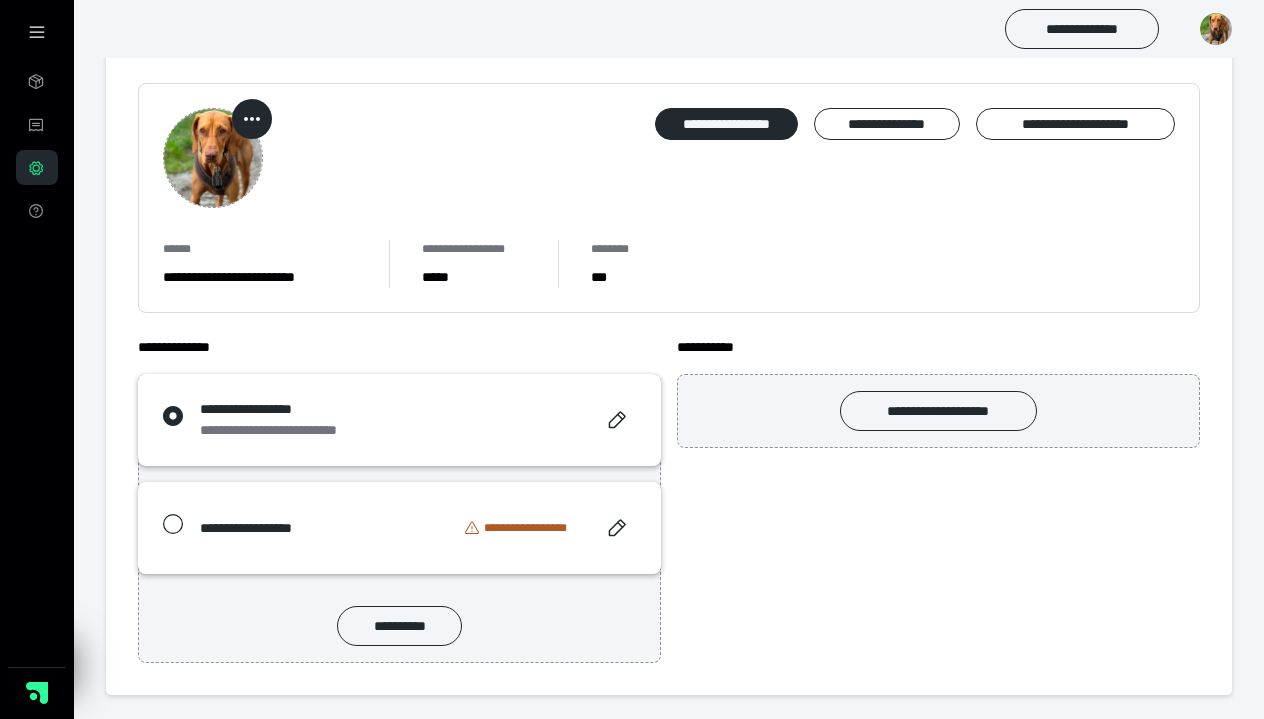 click at bounding box center [1216, 29] 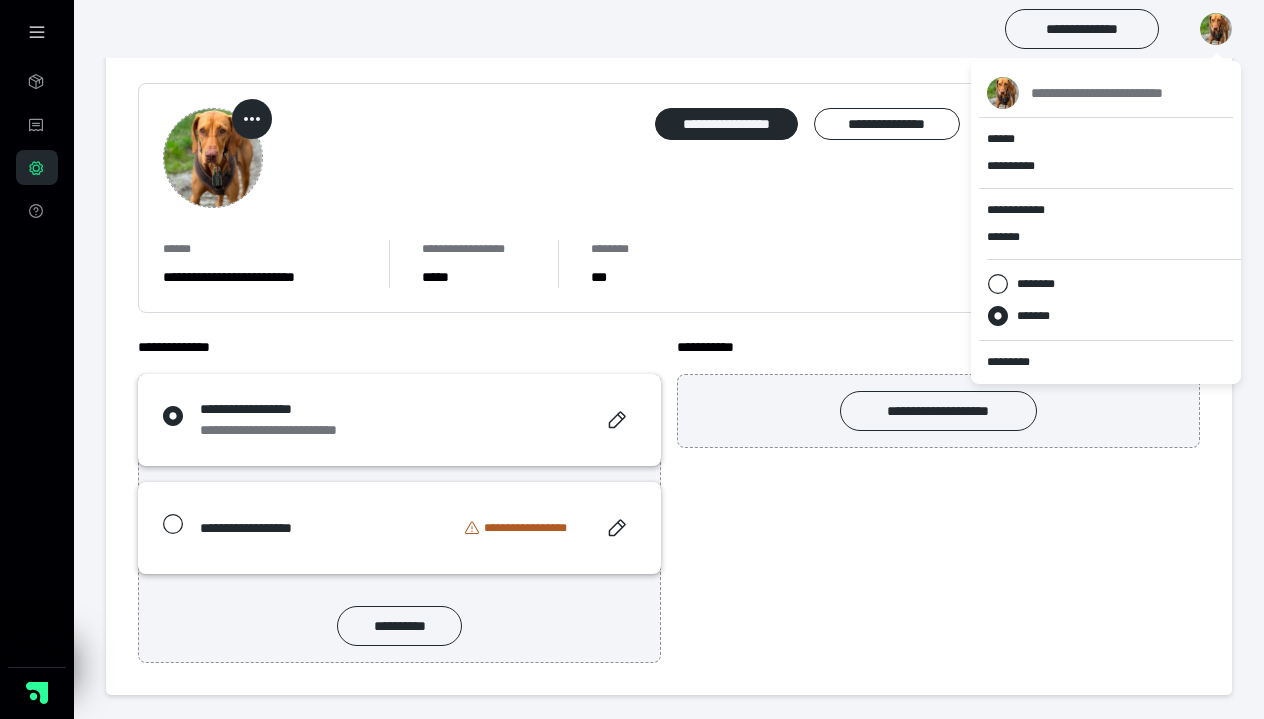 click on "**********" at bounding box center [669, 198] 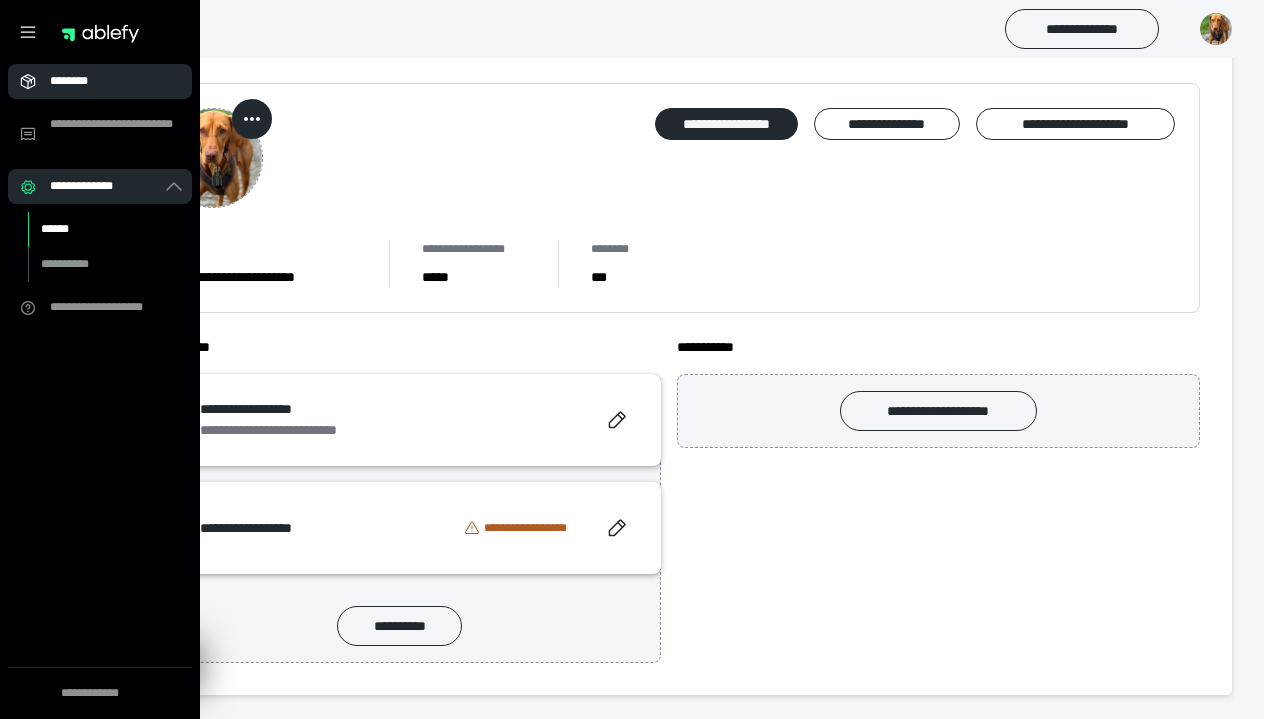 click on "********" at bounding box center (106, 81) 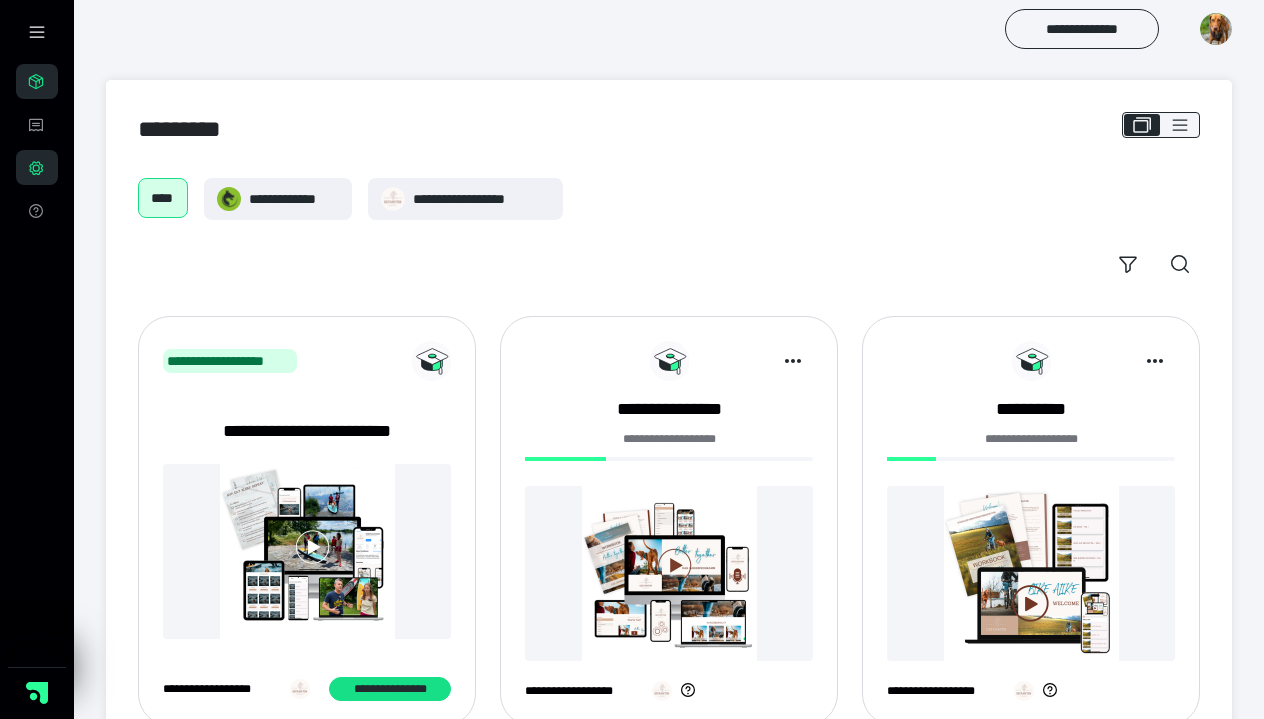 scroll, scrollTop: 0, scrollLeft: 0, axis: both 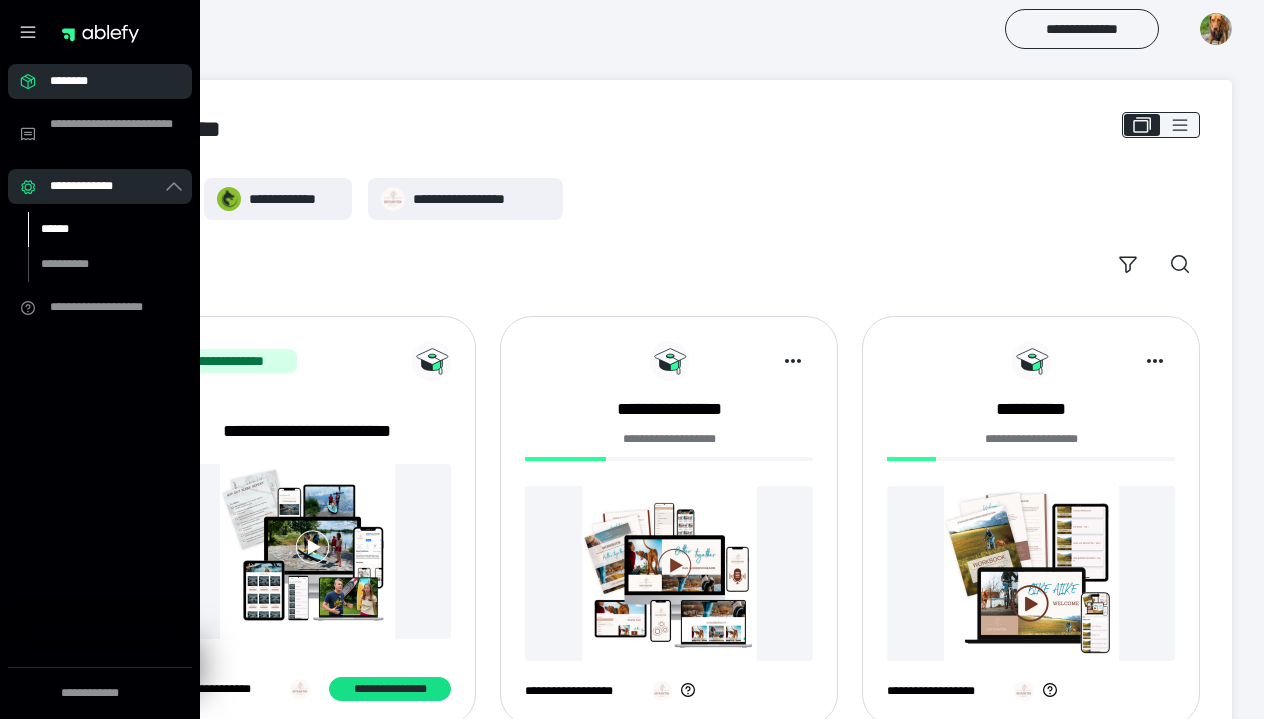 click on "******" at bounding box center (97, 229) 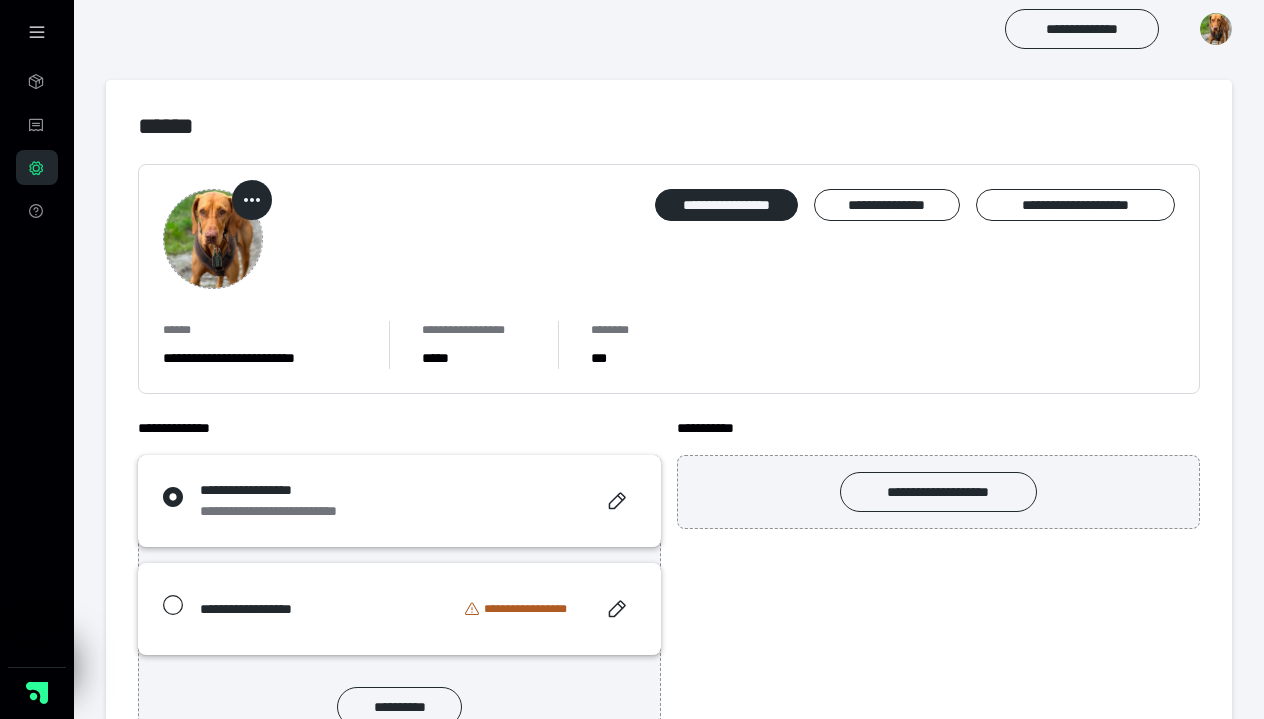 click on "**********" at bounding box center [669, 428] 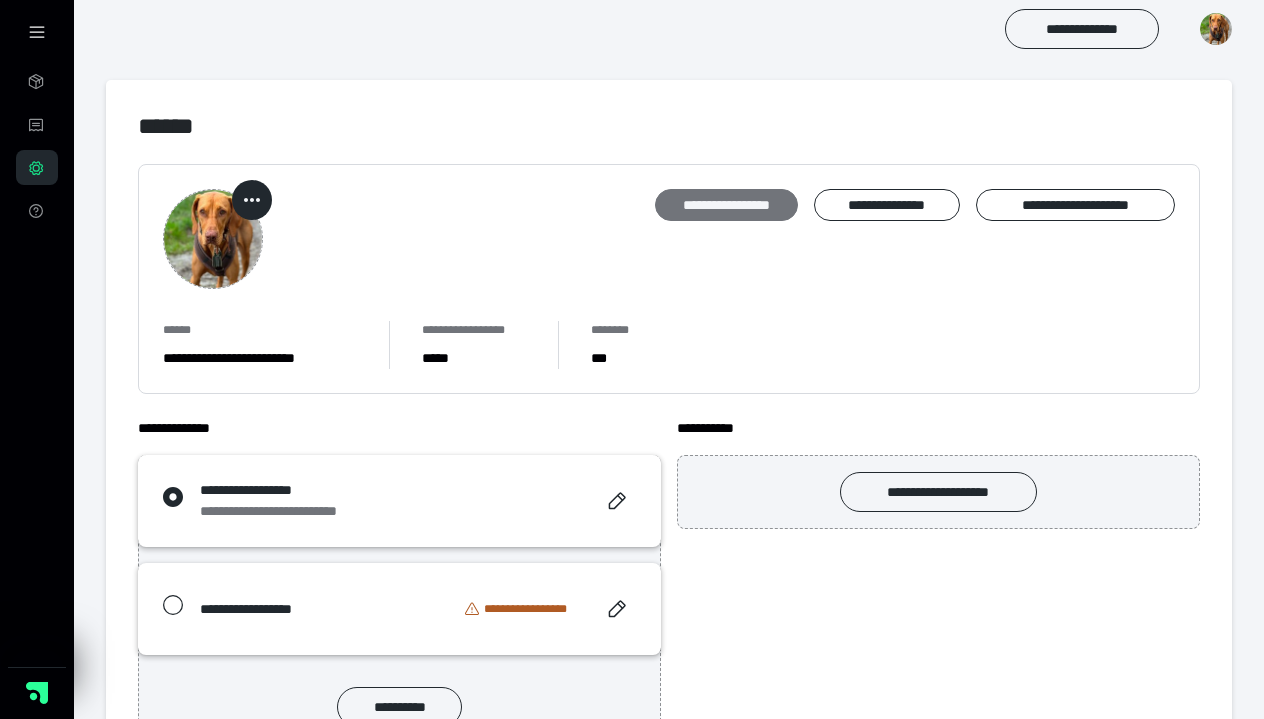 click on "**********" at bounding box center [726, 205] 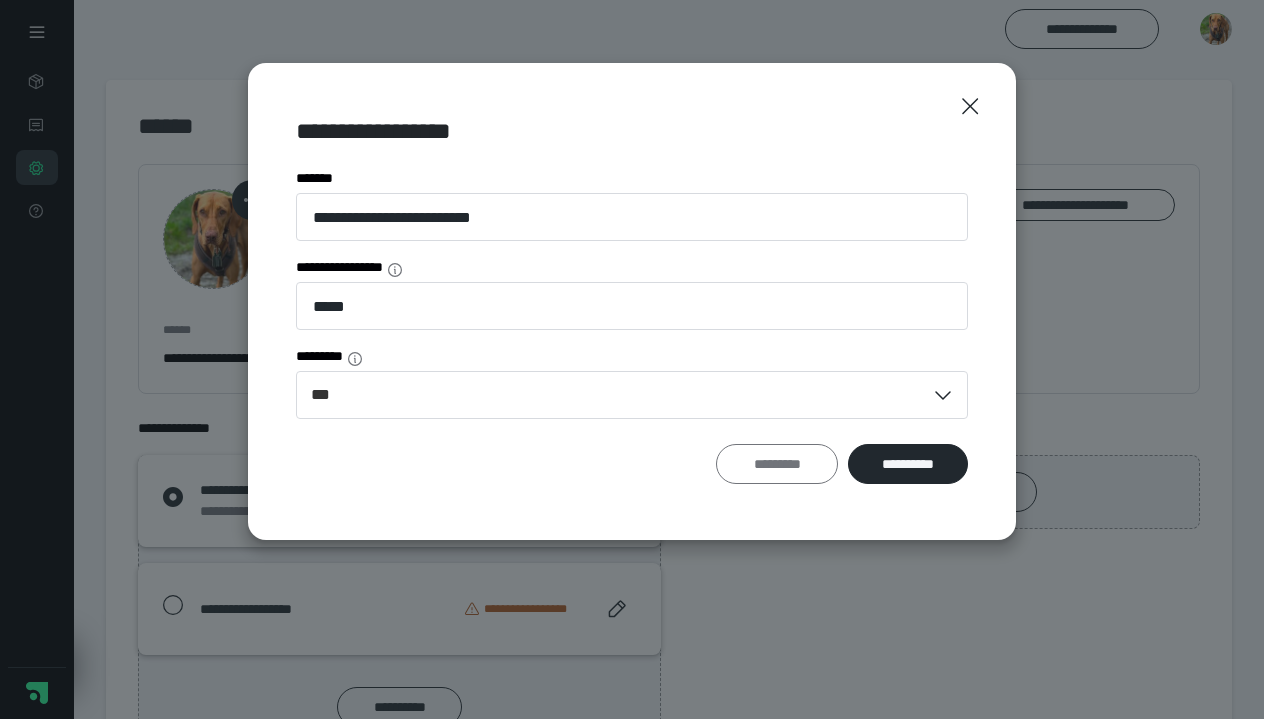 click on "*********" at bounding box center (777, 464) 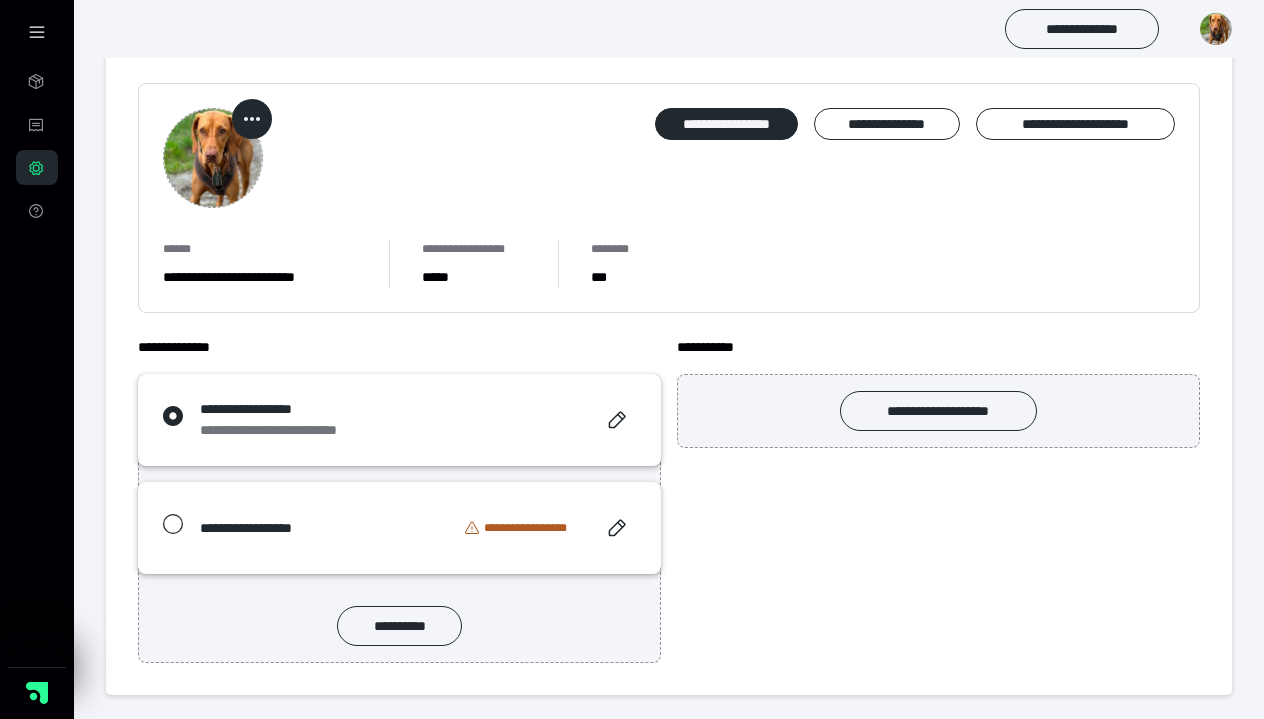 scroll, scrollTop: 0, scrollLeft: 0, axis: both 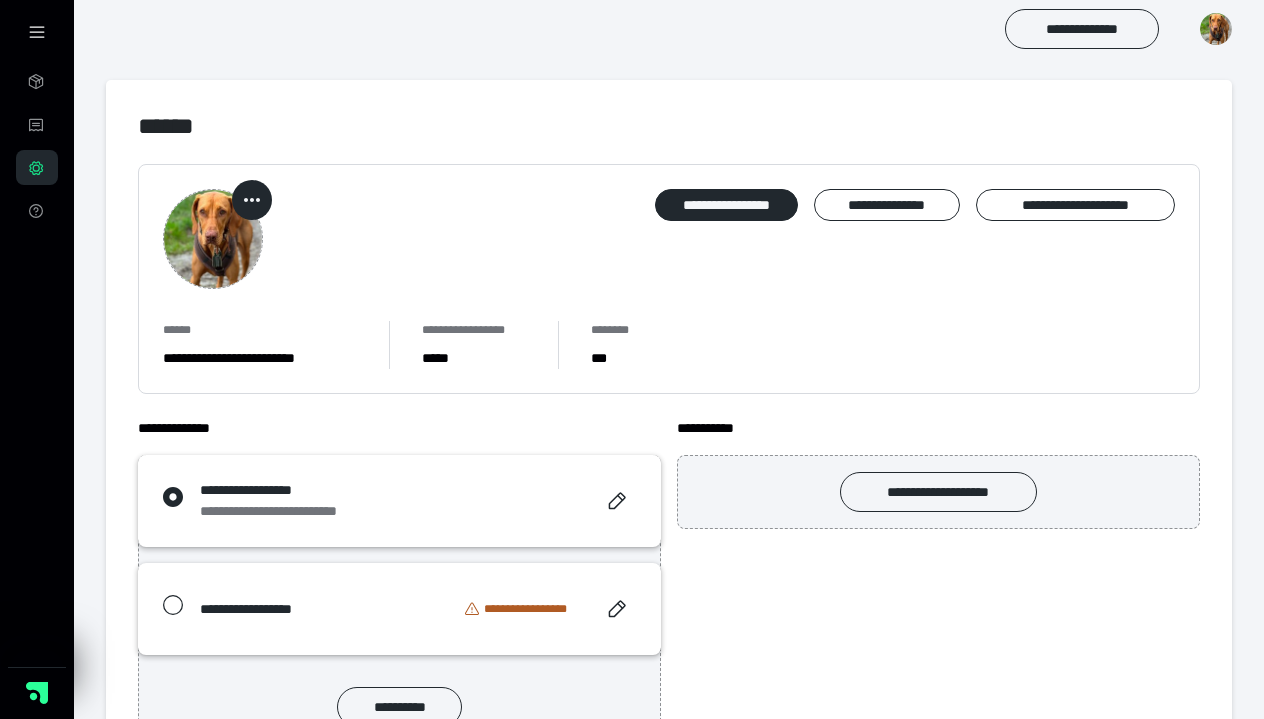 click 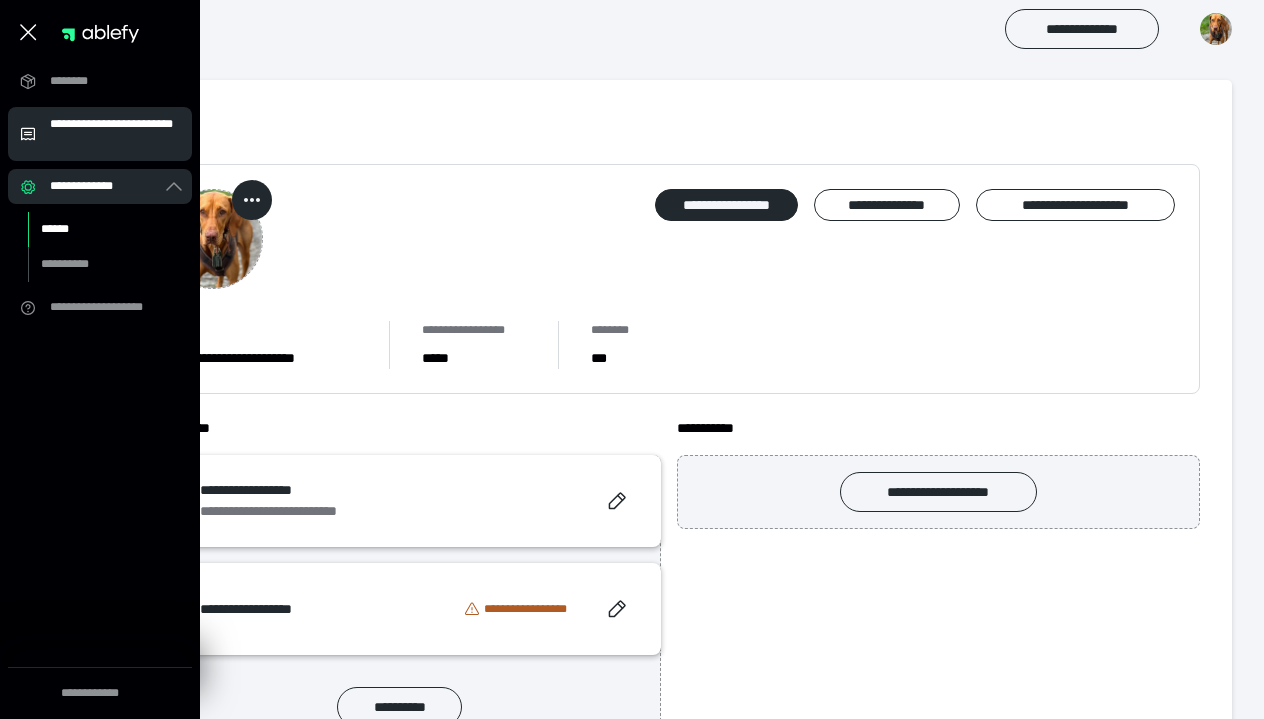 click on "**********" at bounding box center [115, 134] 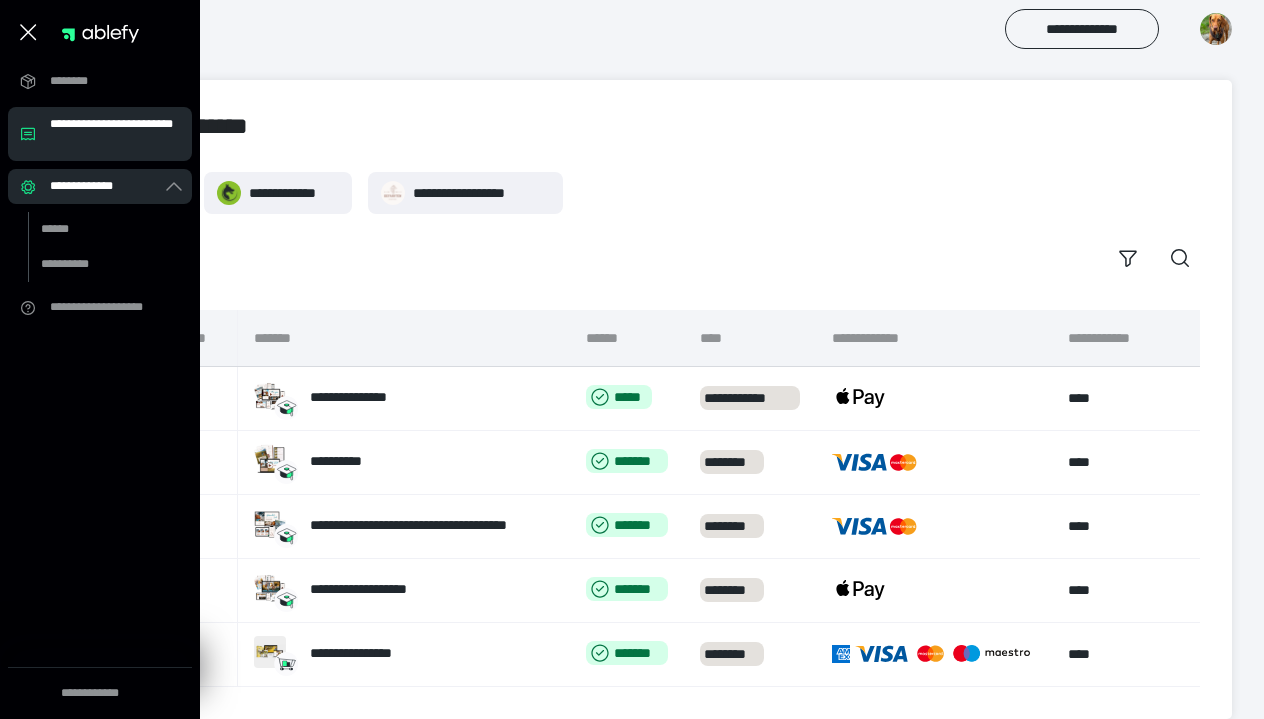 click on "**********" at bounding box center (669, 399) 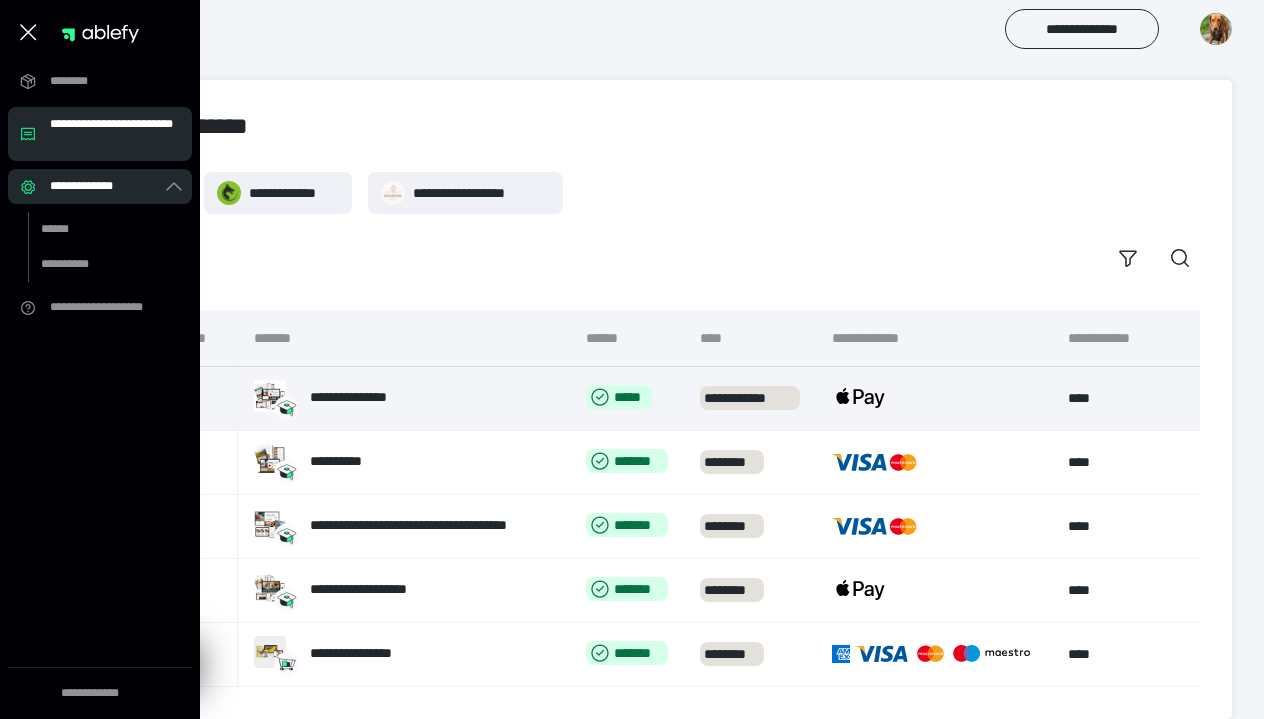 click on "**********" at bounding box center (188, 398) 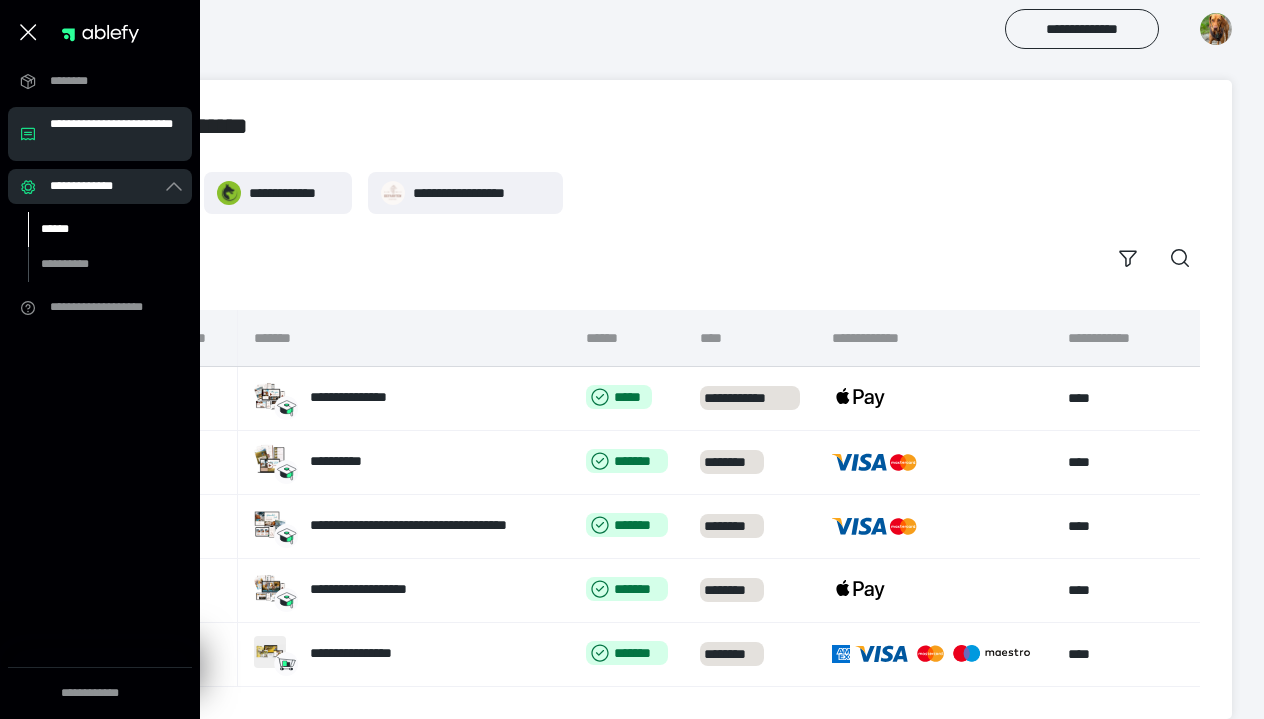 click on "******" at bounding box center (97, 229) 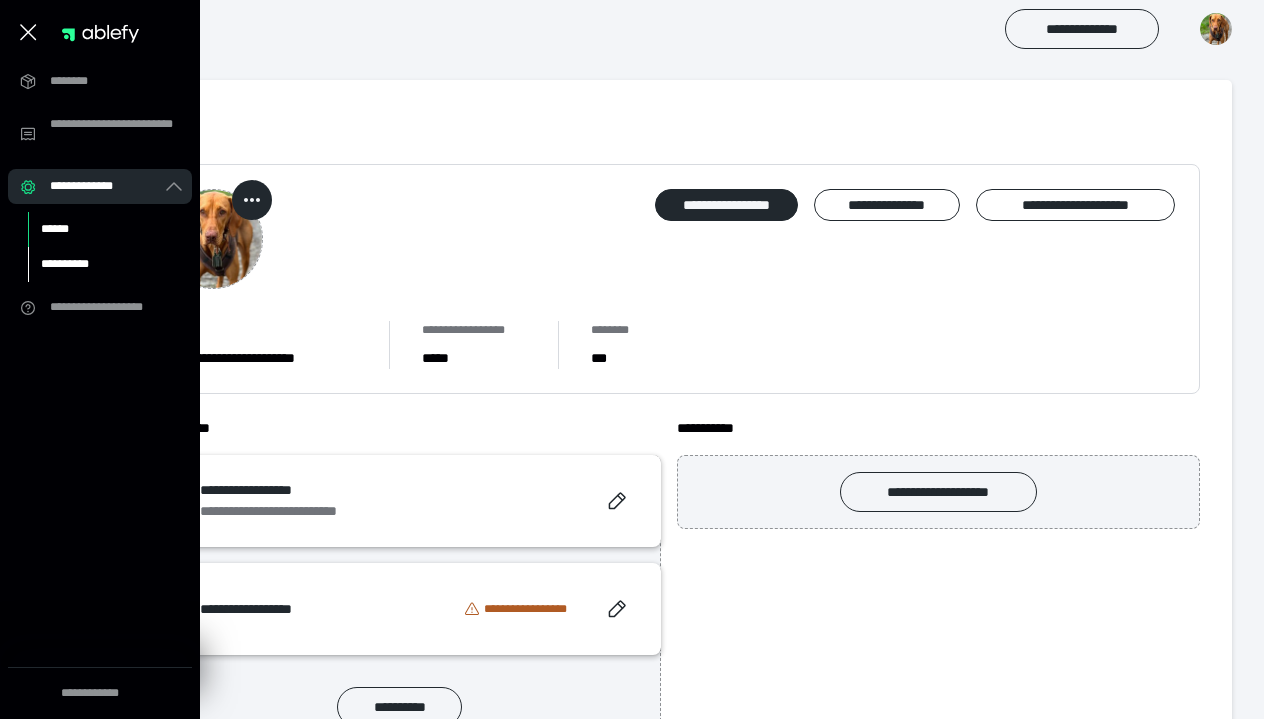 click on "**********" at bounding box center (97, 264) 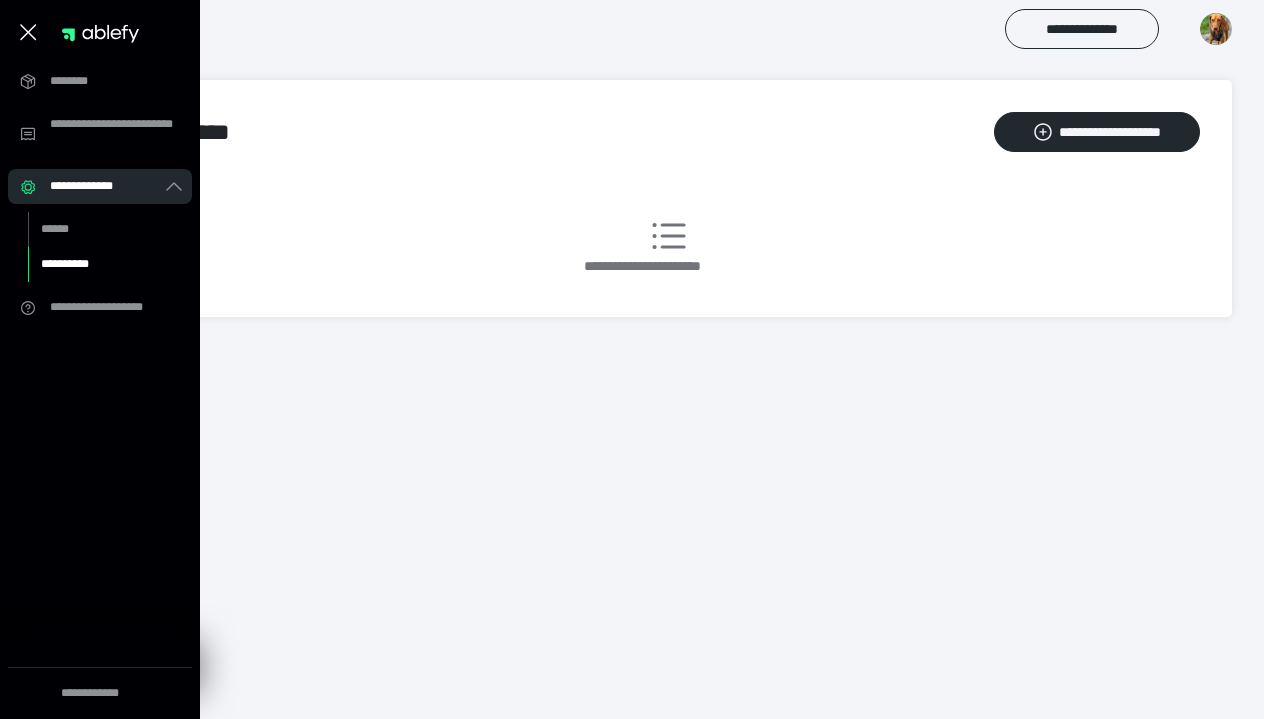 click at bounding box center [1216, 29] 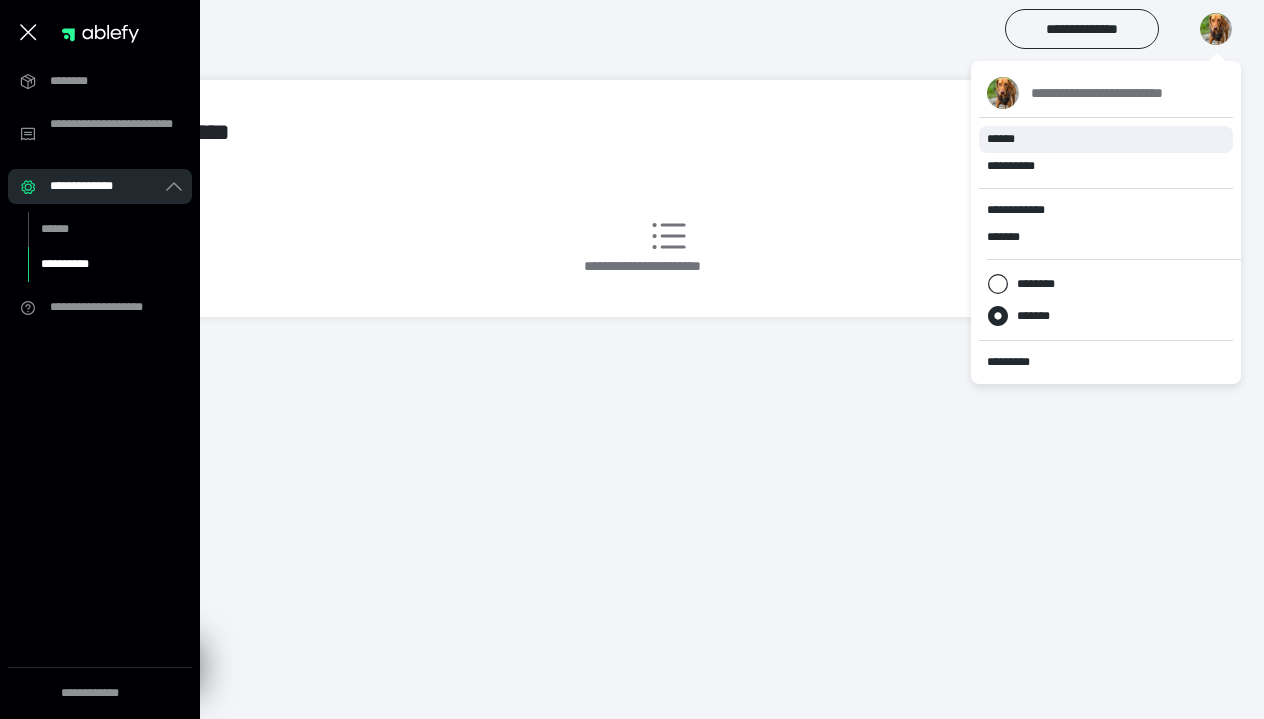 click on "******" at bounding box center [1001, 139] 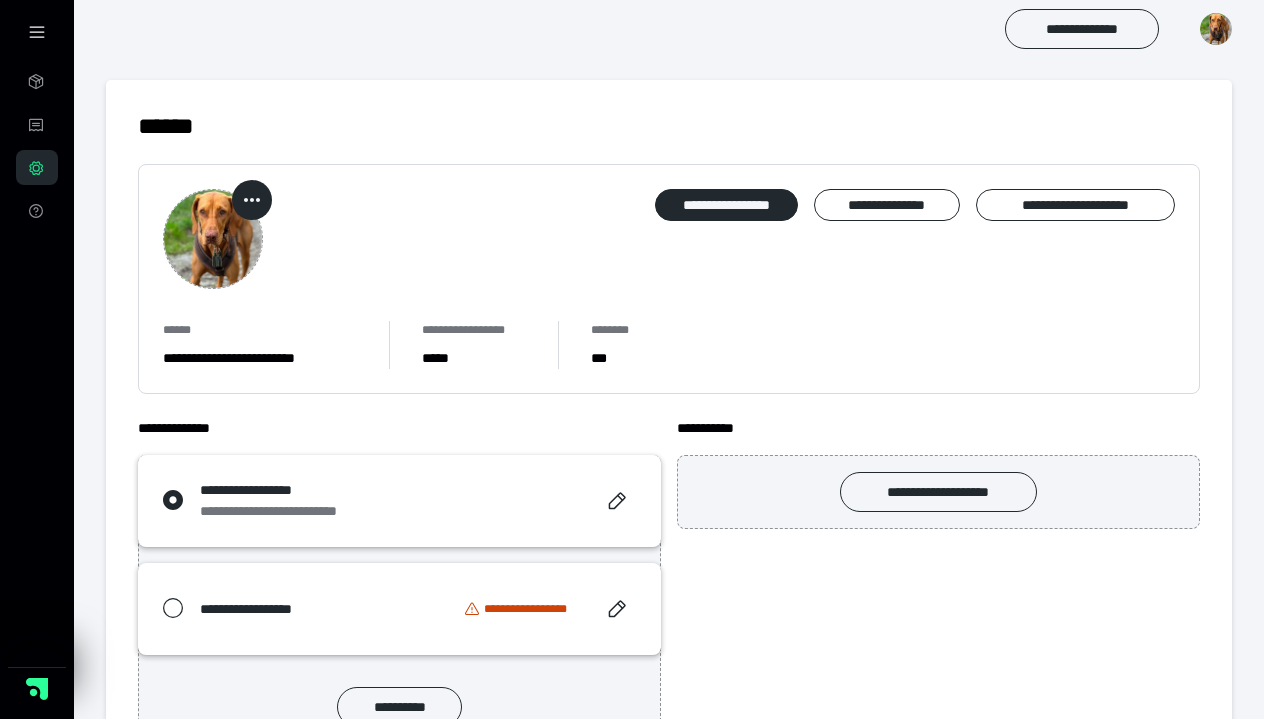 scroll, scrollTop: 0, scrollLeft: 0, axis: both 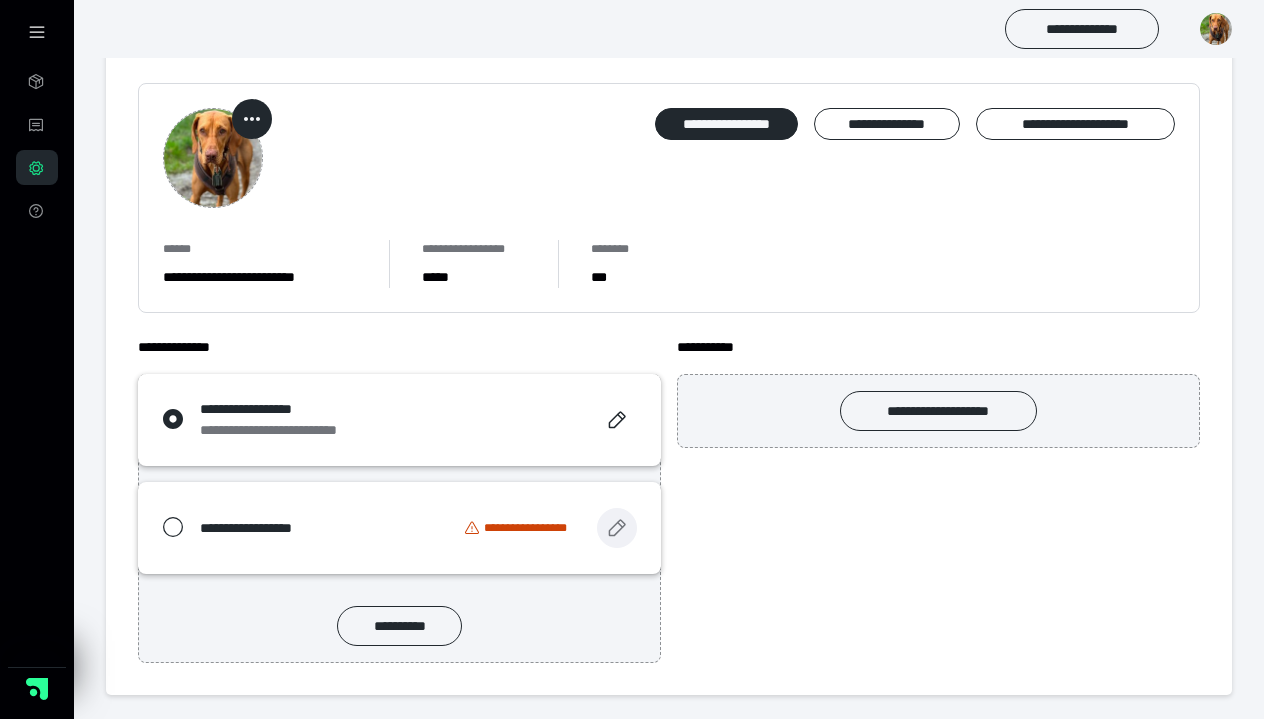 click 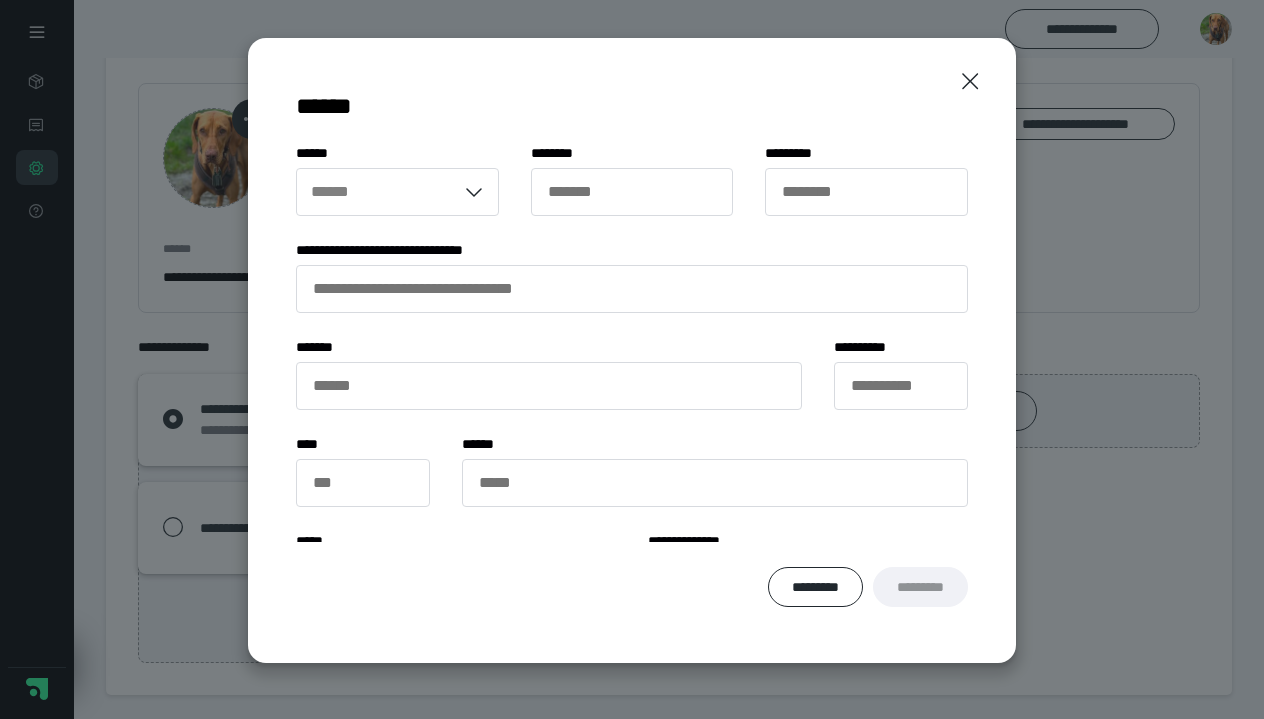 type on "*****" 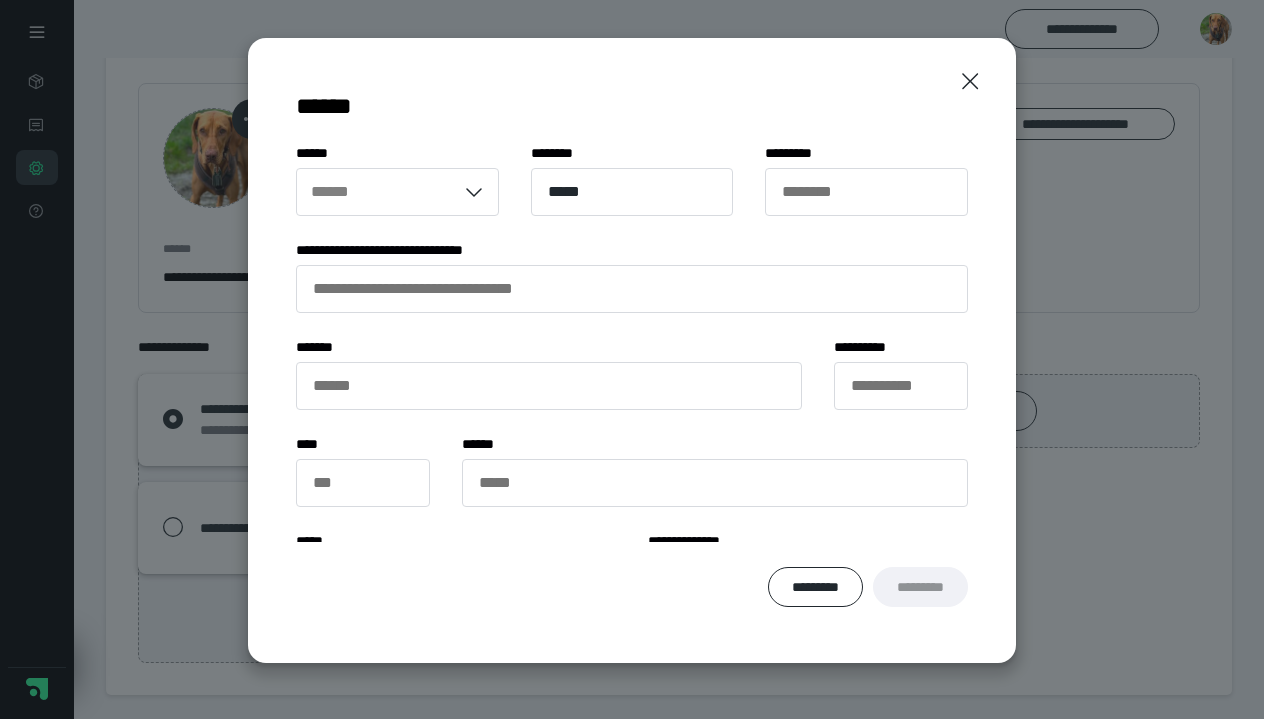 type on "**********" 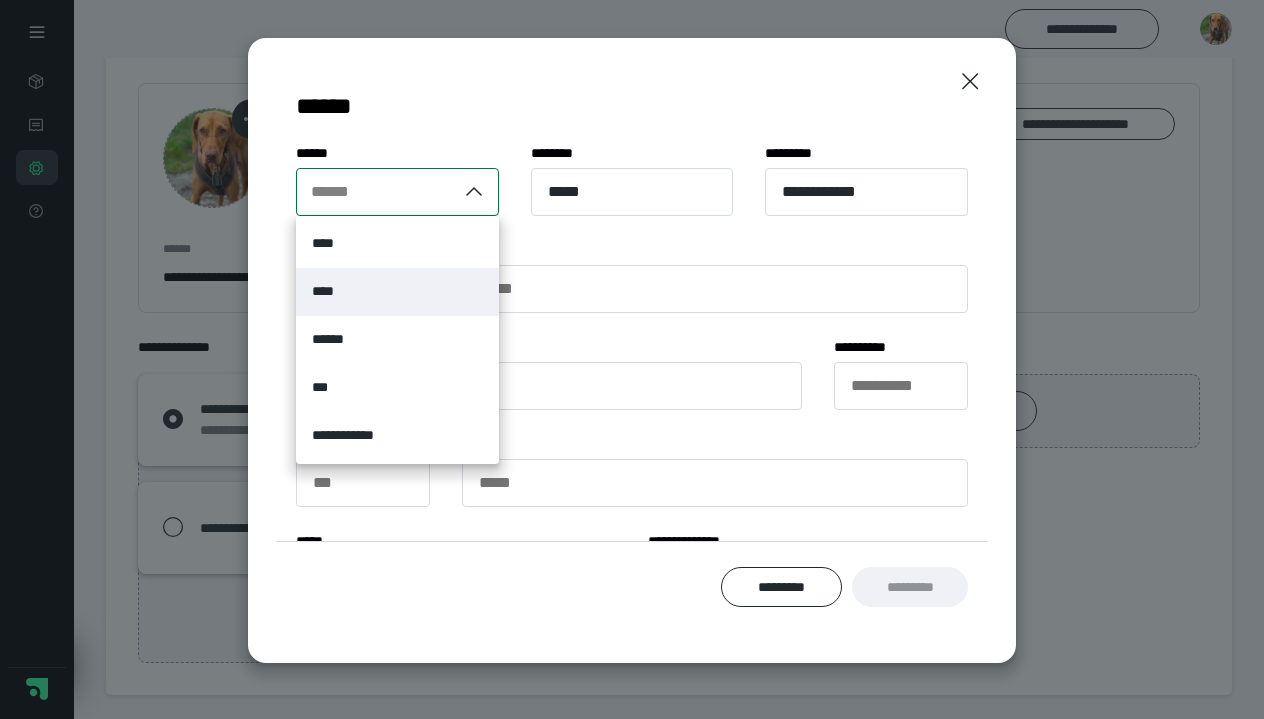 click on "****" at bounding box center [397, 292] 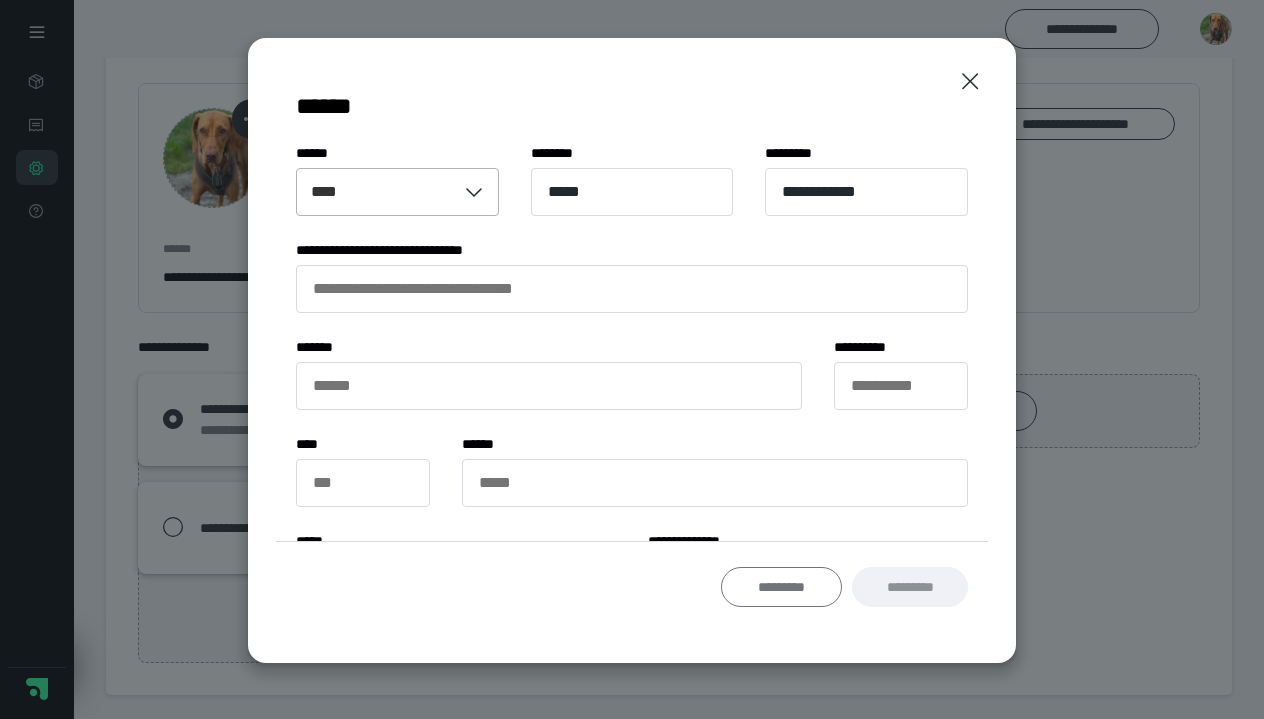 click on "*********" at bounding box center (782, 587) 